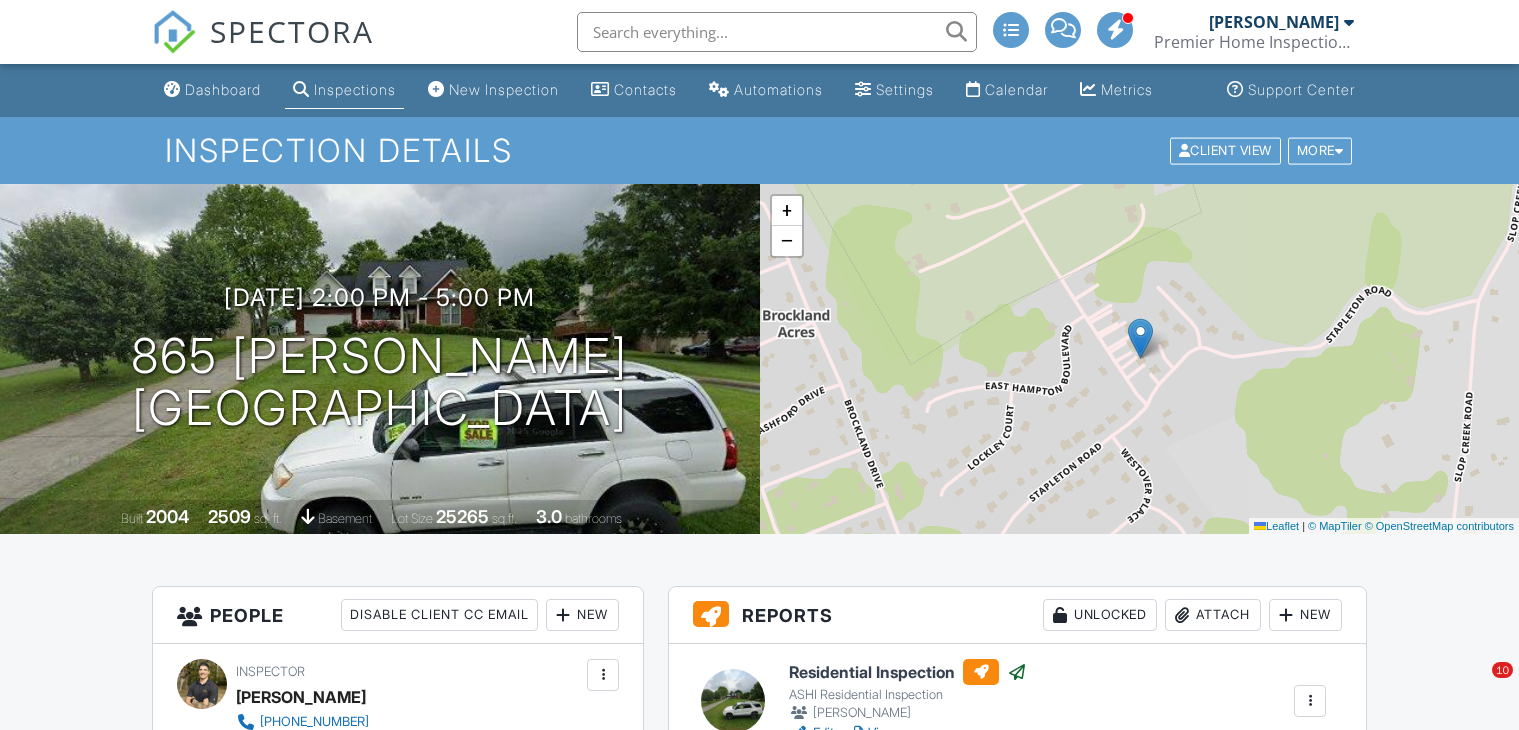 scroll, scrollTop: 0, scrollLeft: 0, axis: both 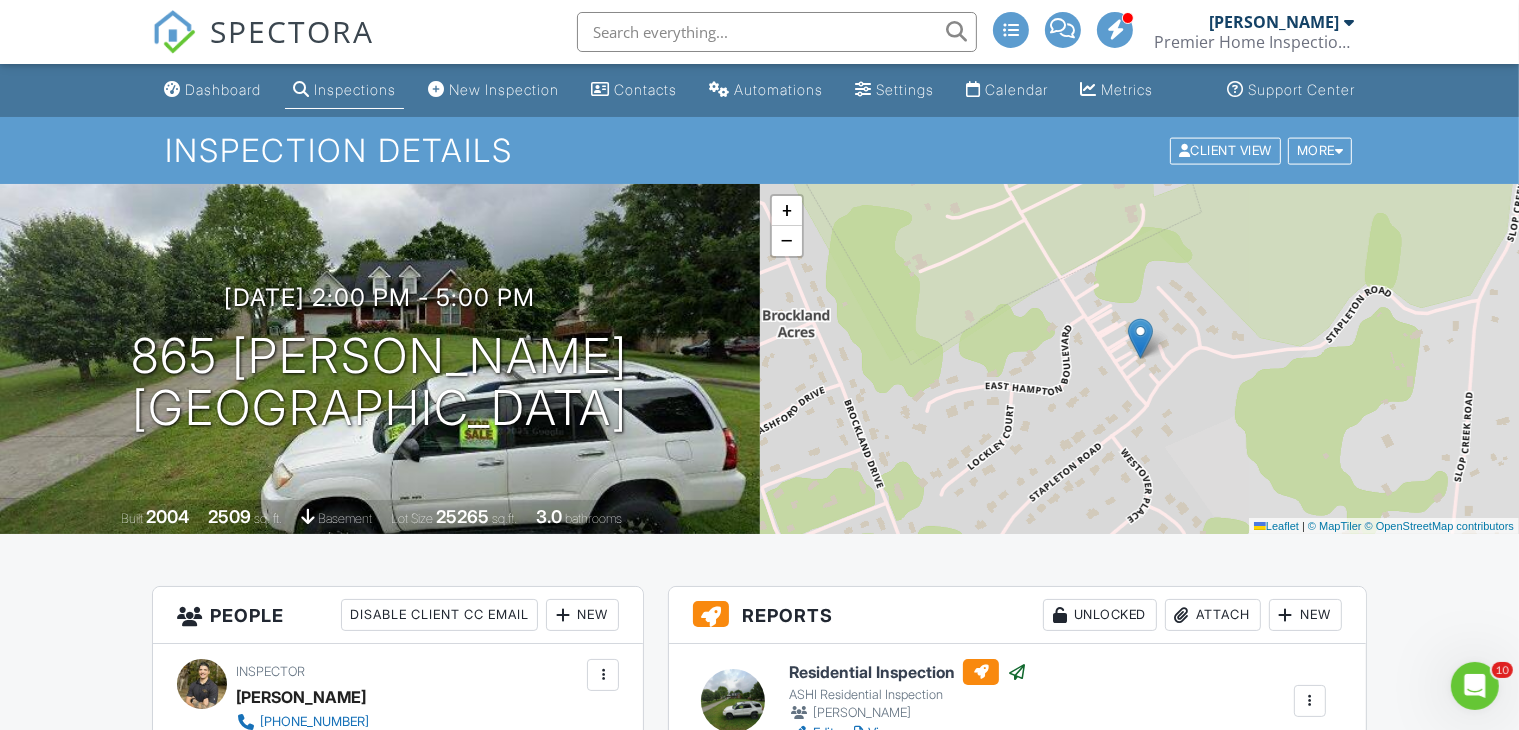 click on "Inspections" at bounding box center (344, 90) 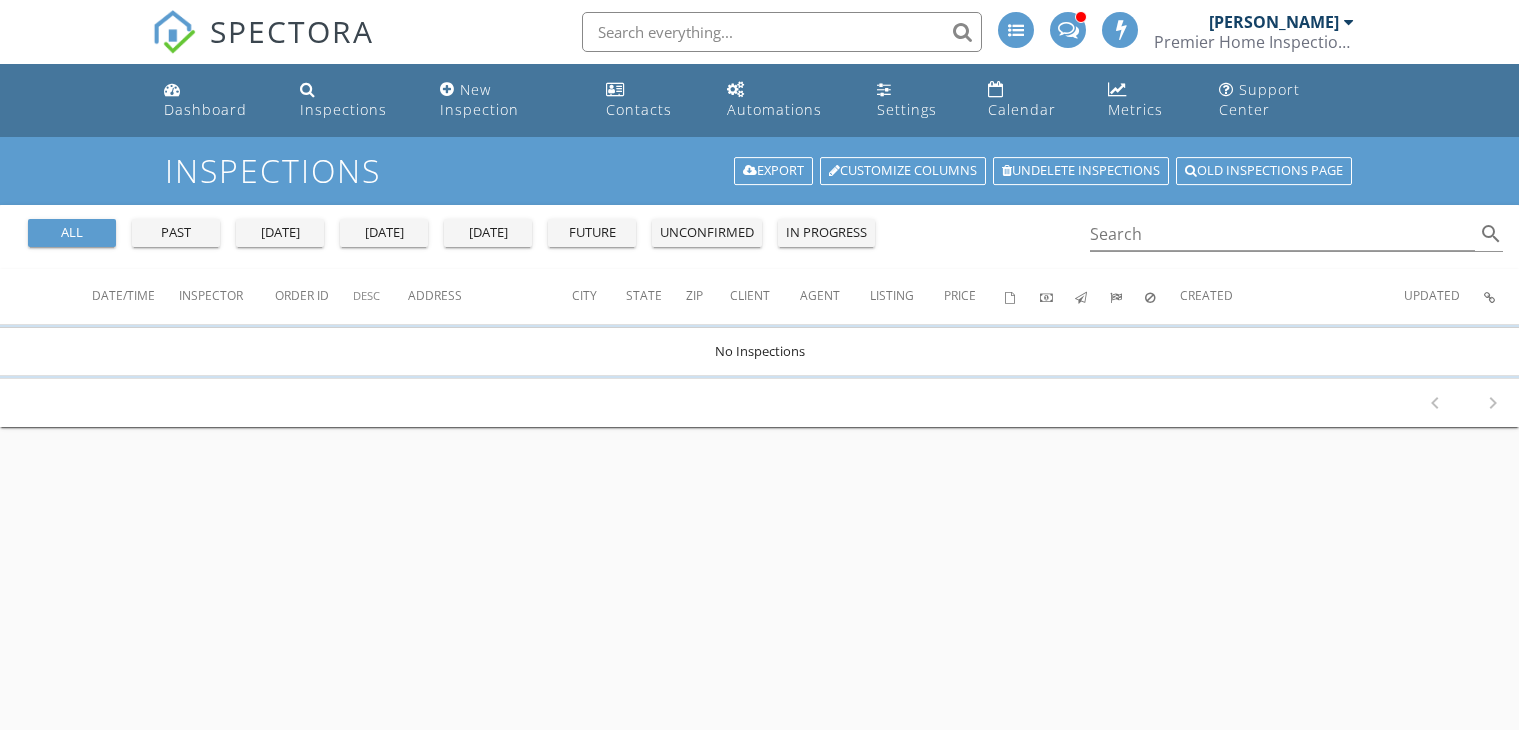 scroll, scrollTop: 0, scrollLeft: 0, axis: both 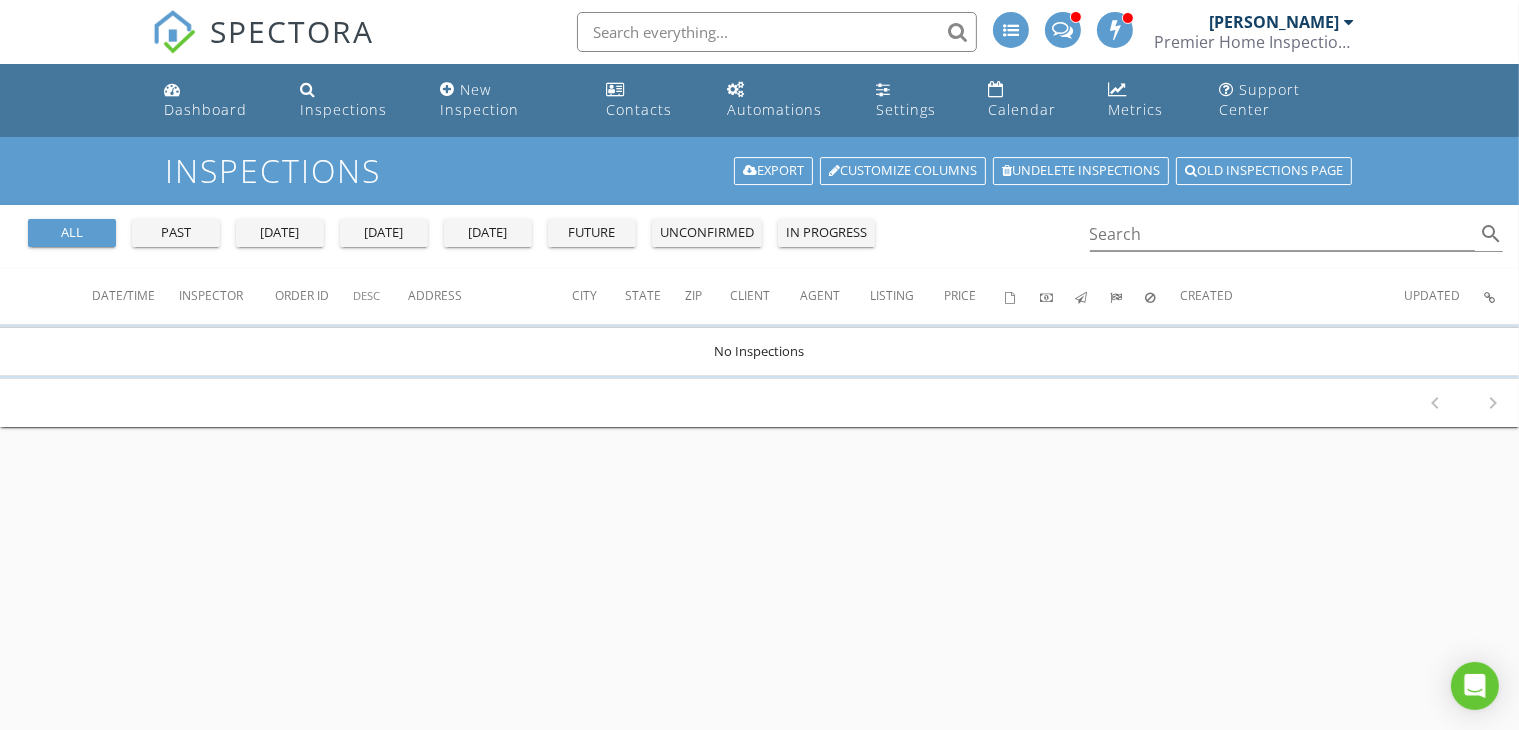 click on "past" at bounding box center (176, 233) 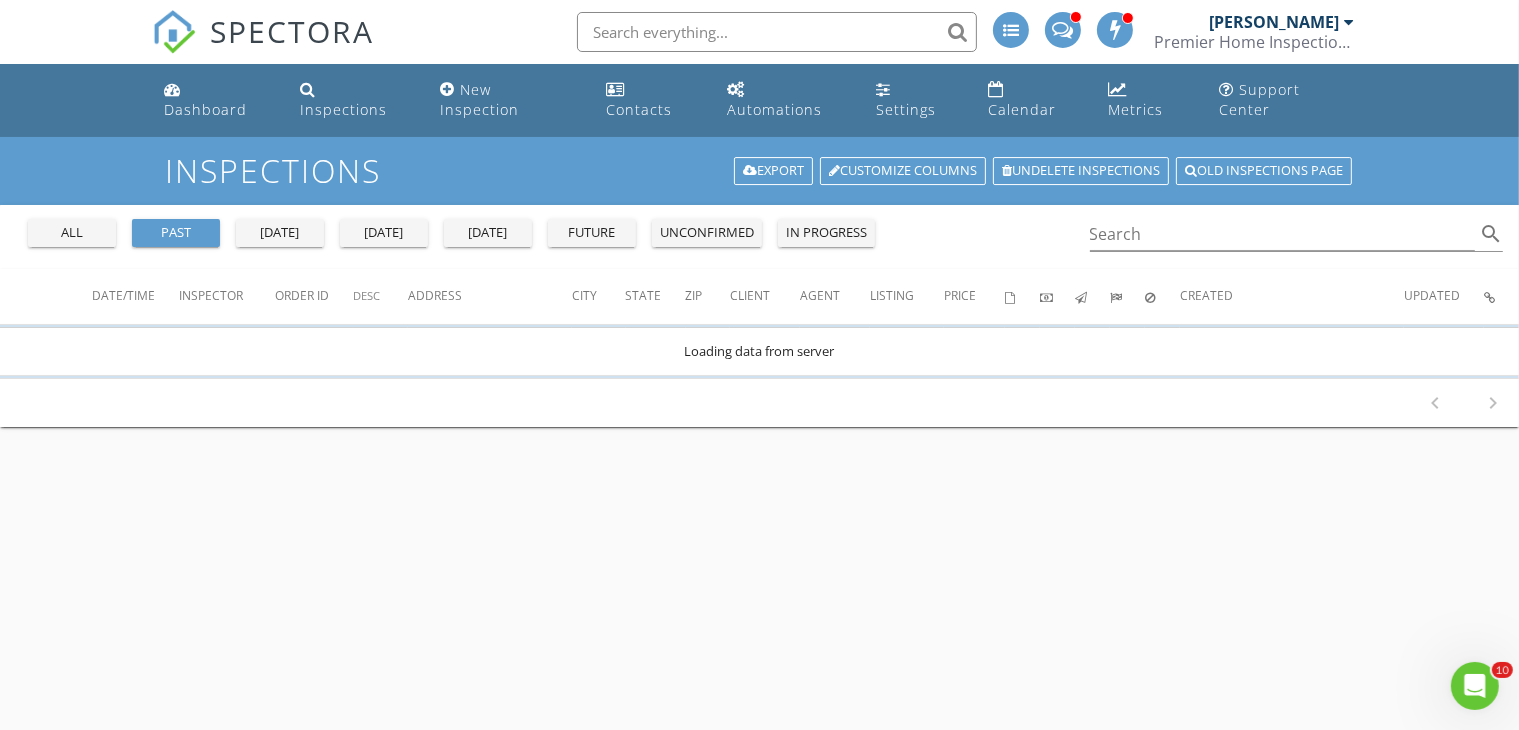 scroll, scrollTop: 0, scrollLeft: 0, axis: both 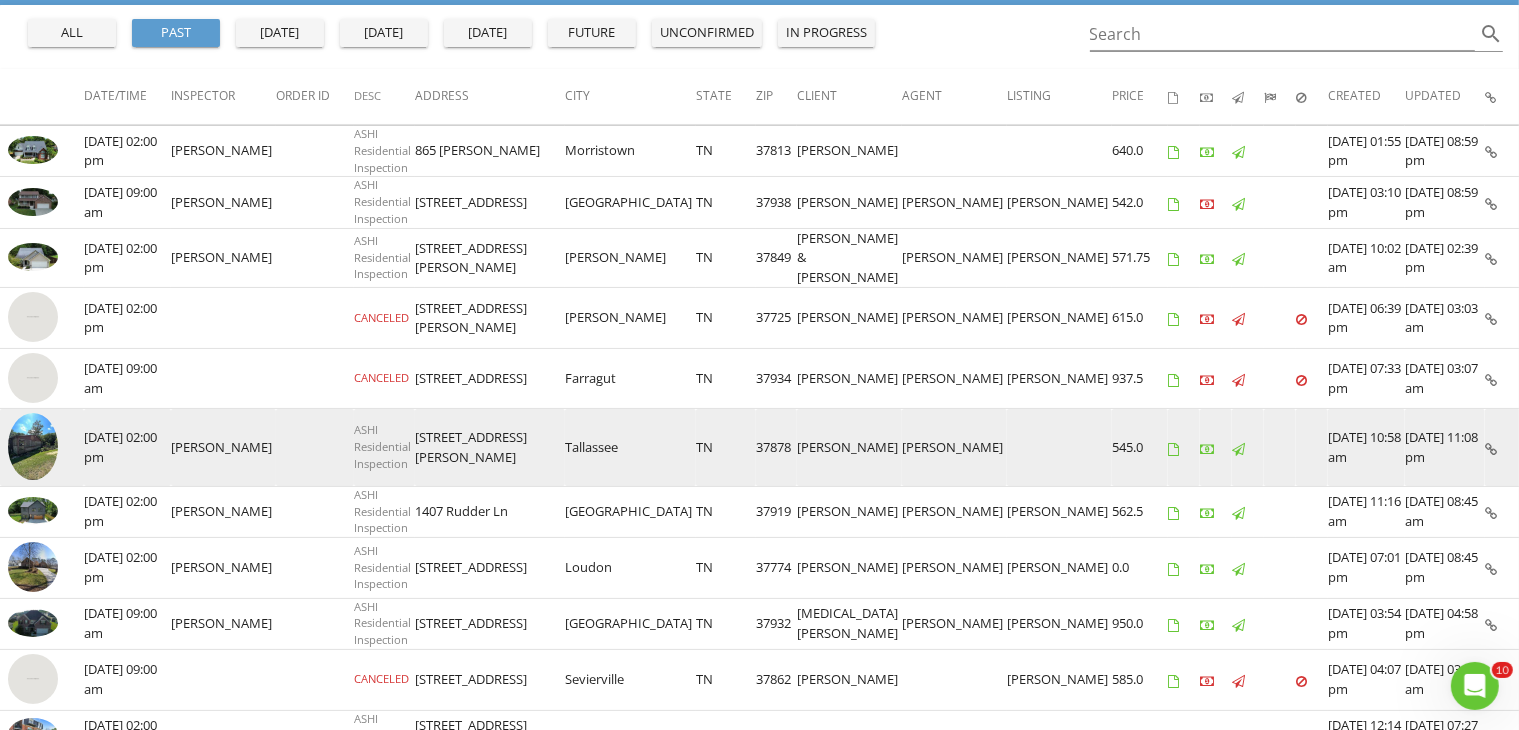 drag, startPoint x: 416, startPoint y: 423, endPoint x: 540, endPoint y: 423, distance: 124 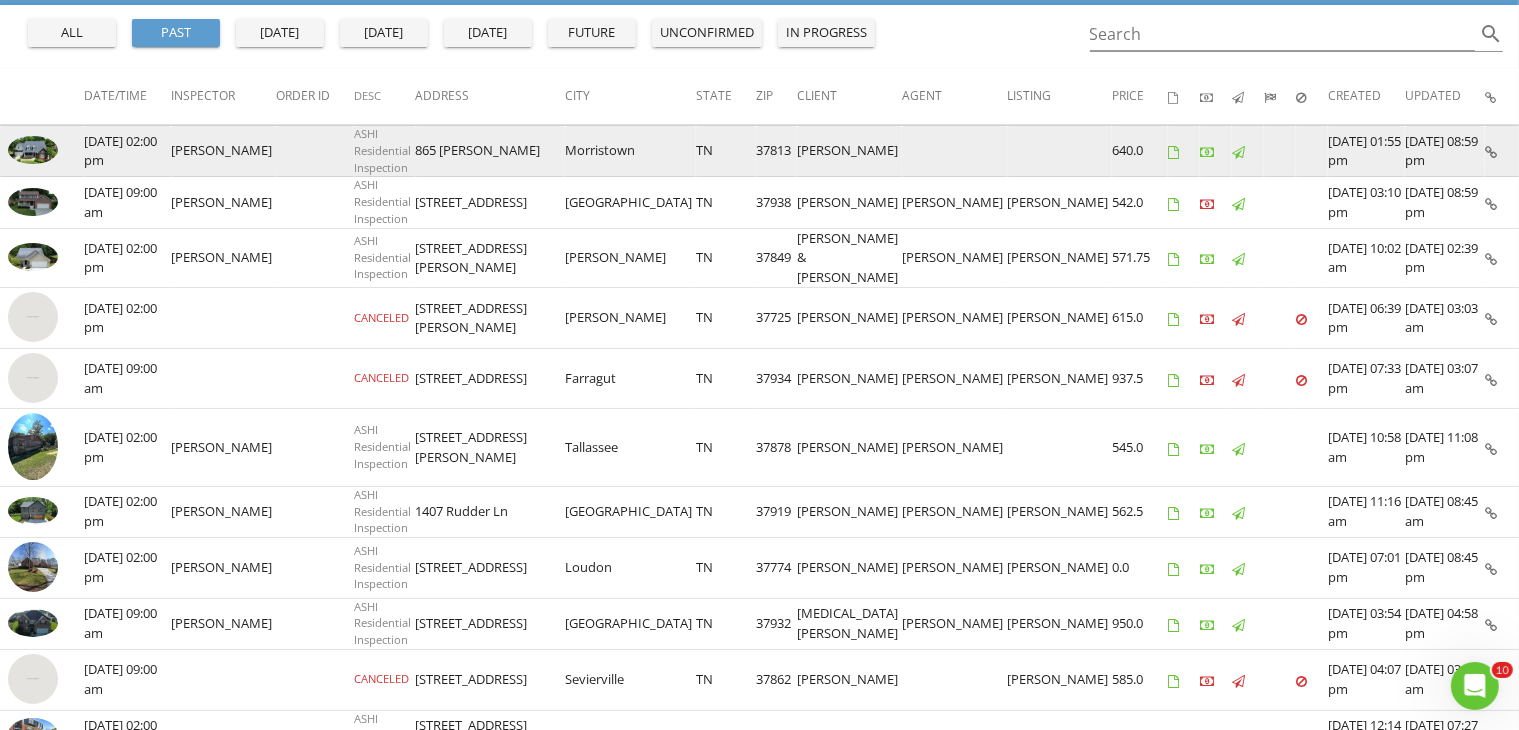 drag, startPoint x: 416, startPoint y: 129, endPoint x: 528, endPoint y: 146, distance: 113.28283 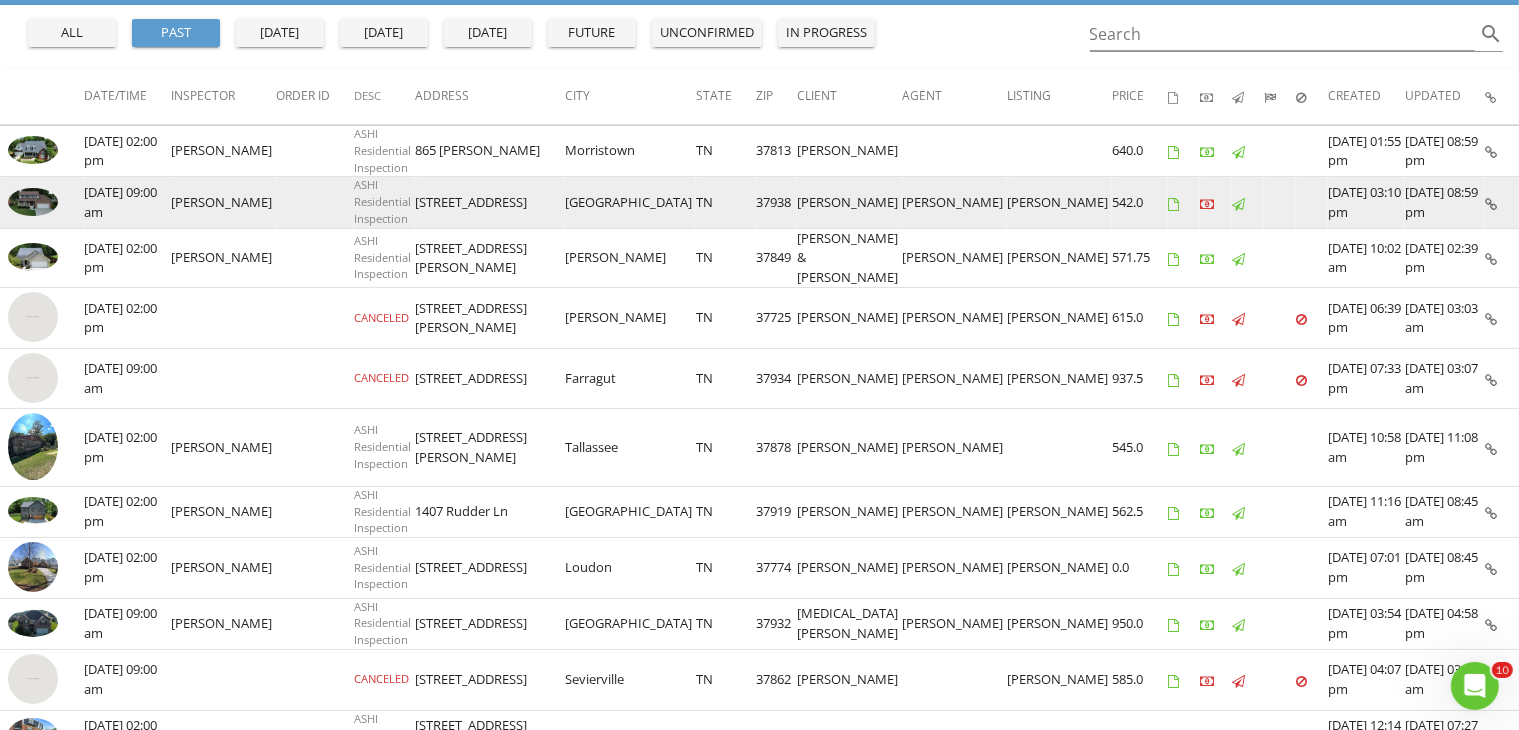 click on "4879 Garfield Terrace Dr" at bounding box center [490, 202] 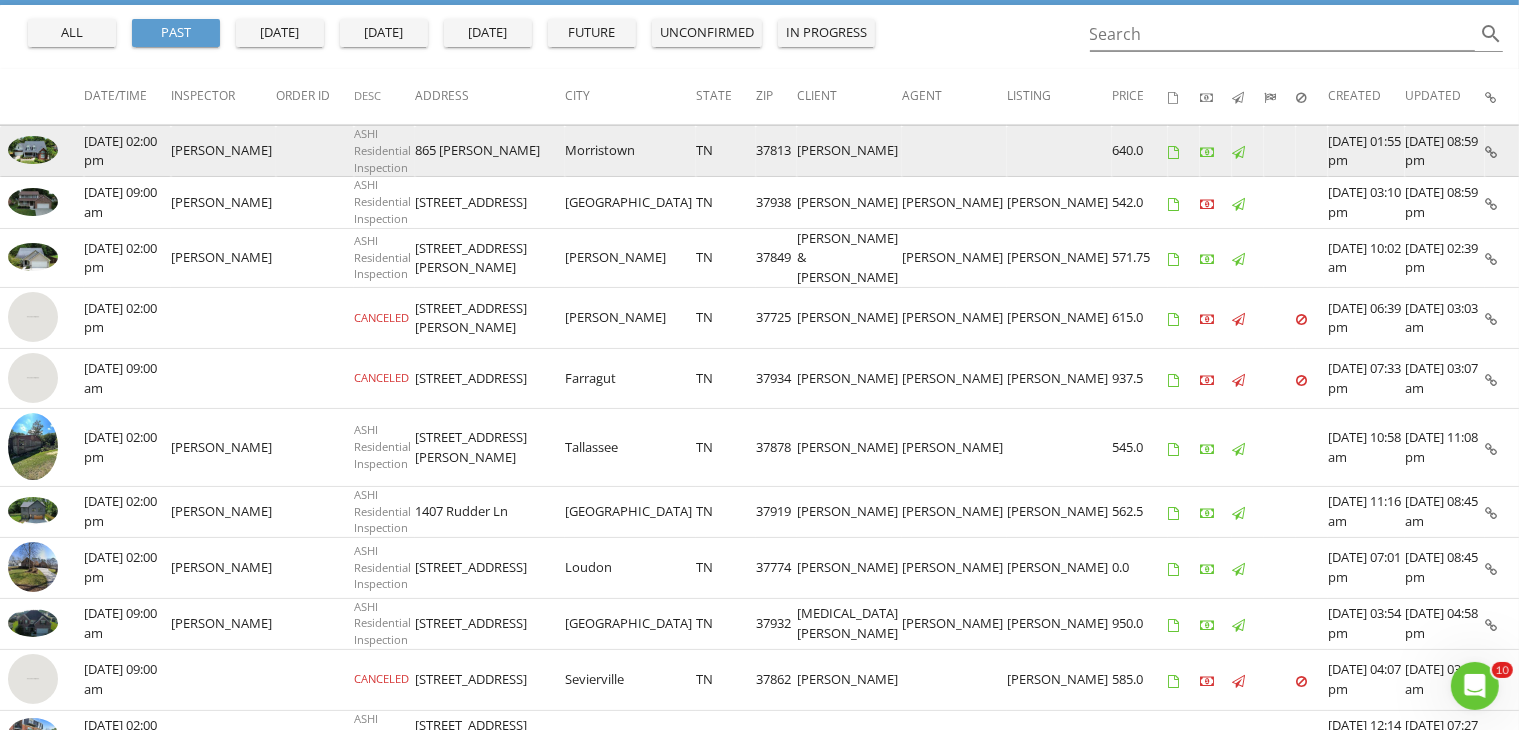 click on "865 [PERSON_NAME]" at bounding box center (490, 151) 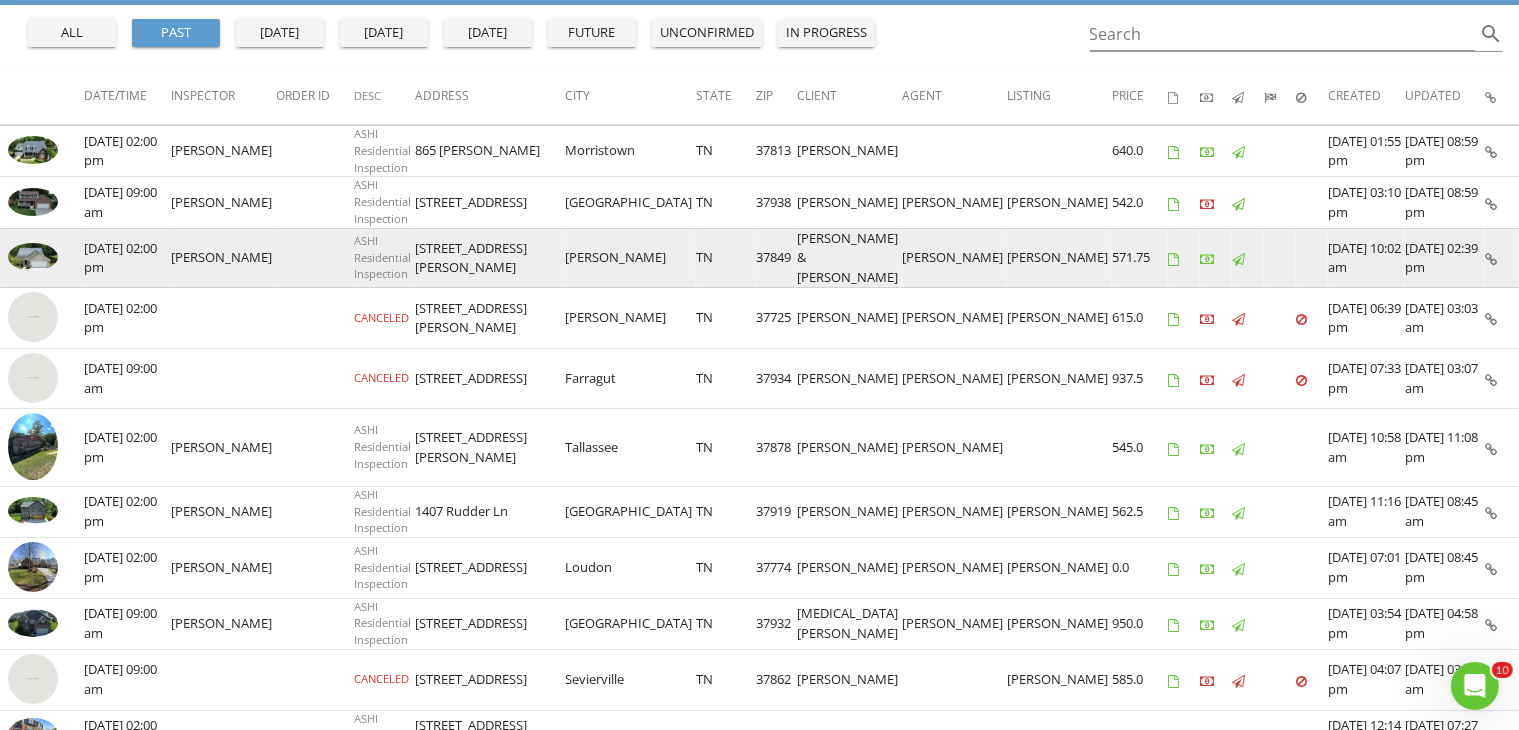 click on "420 Dogwood Glen Ln" at bounding box center [490, 258] 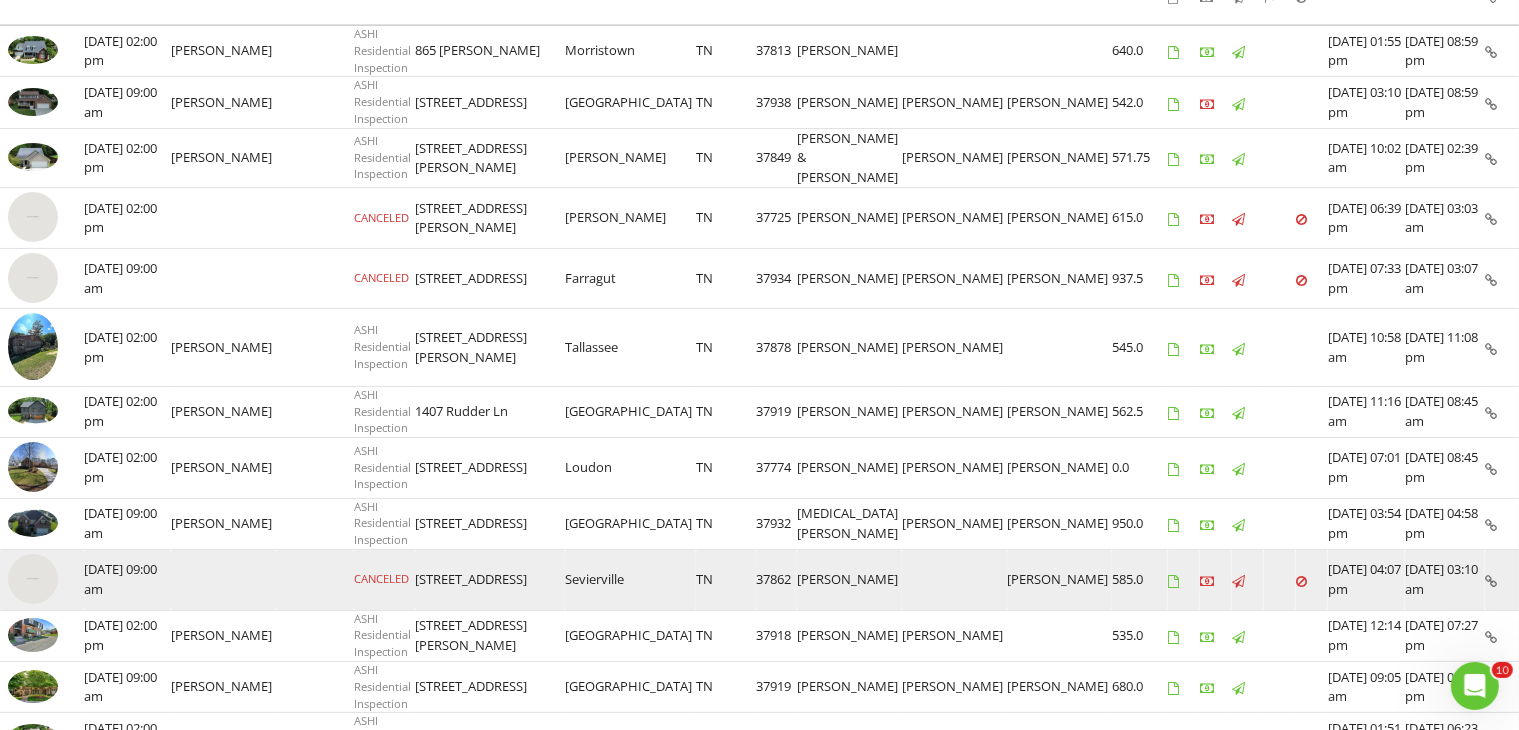 scroll, scrollTop: 400, scrollLeft: 0, axis: vertical 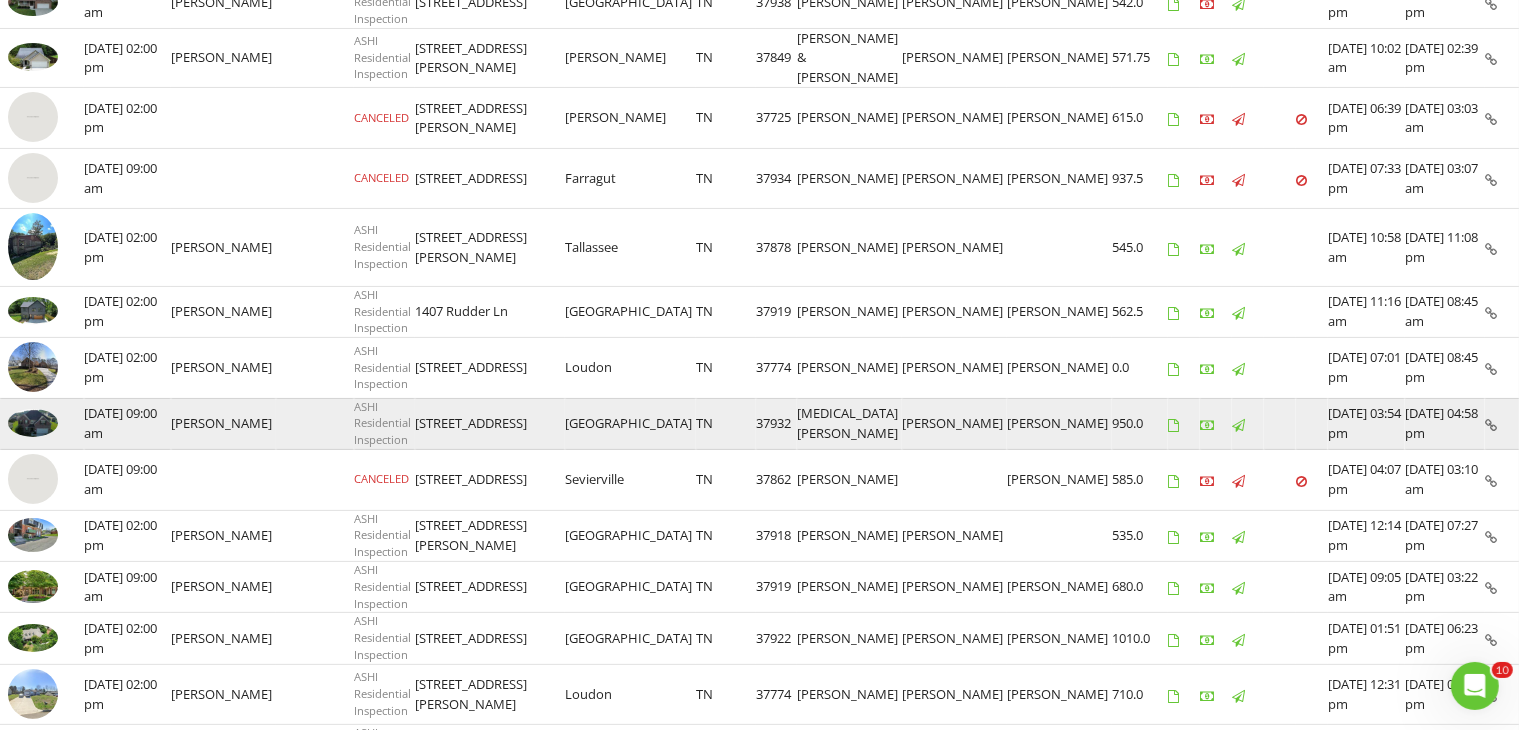 click at bounding box center (33, 423) 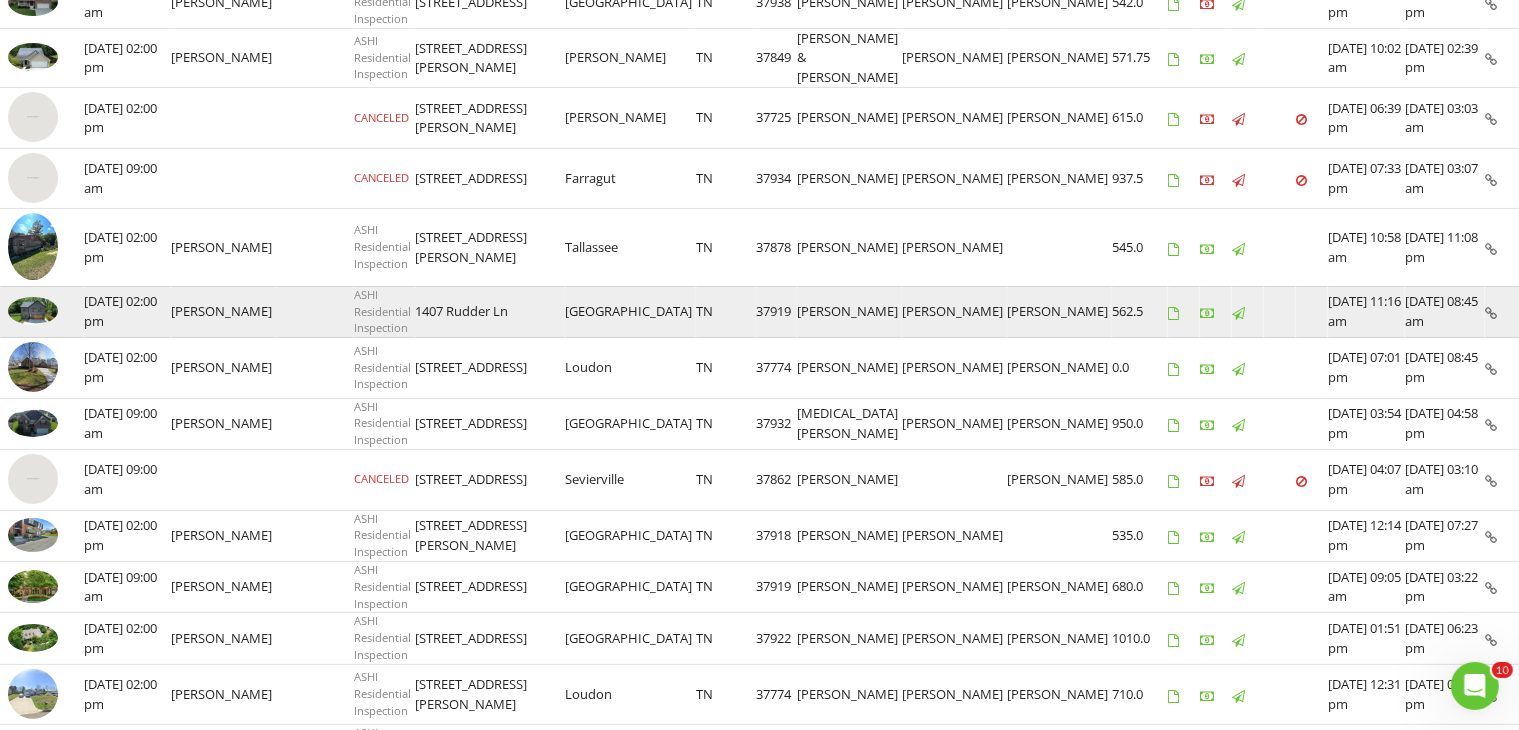drag, startPoint x: 419, startPoint y: 289, endPoint x: 515, endPoint y: 293, distance: 96.0833 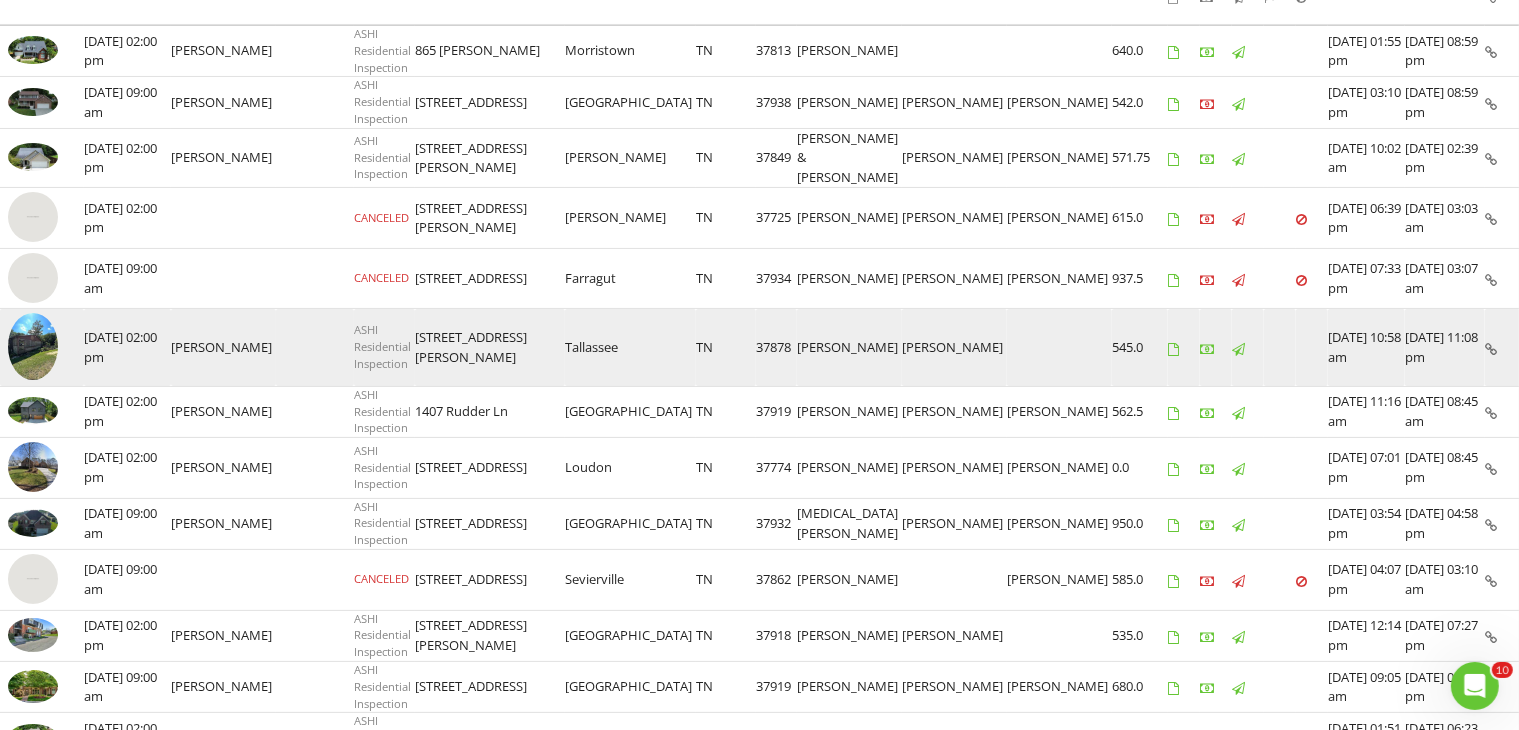 scroll, scrollTop: 200, scrollLeft: 0, axis: vertical 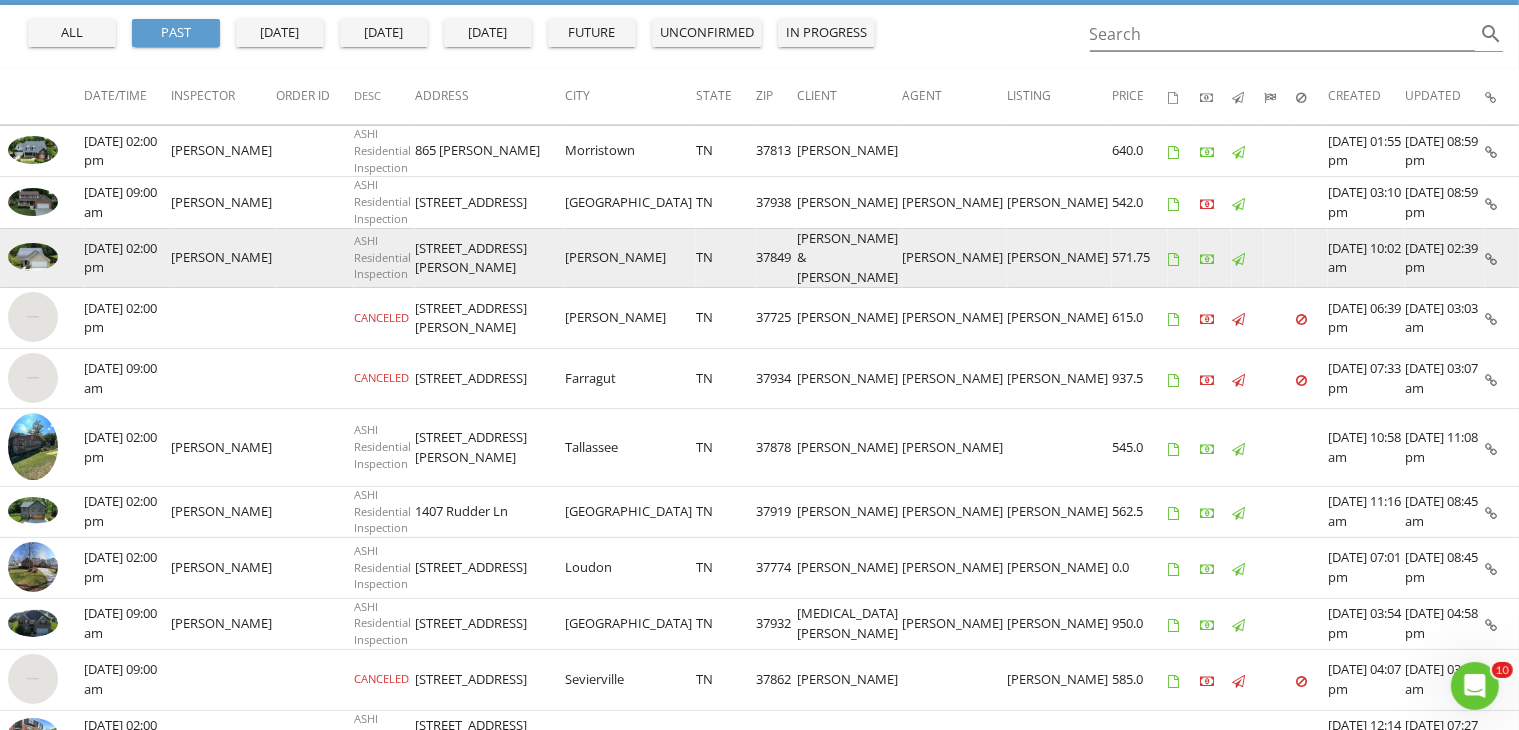 click at bounding box center [33, 257] 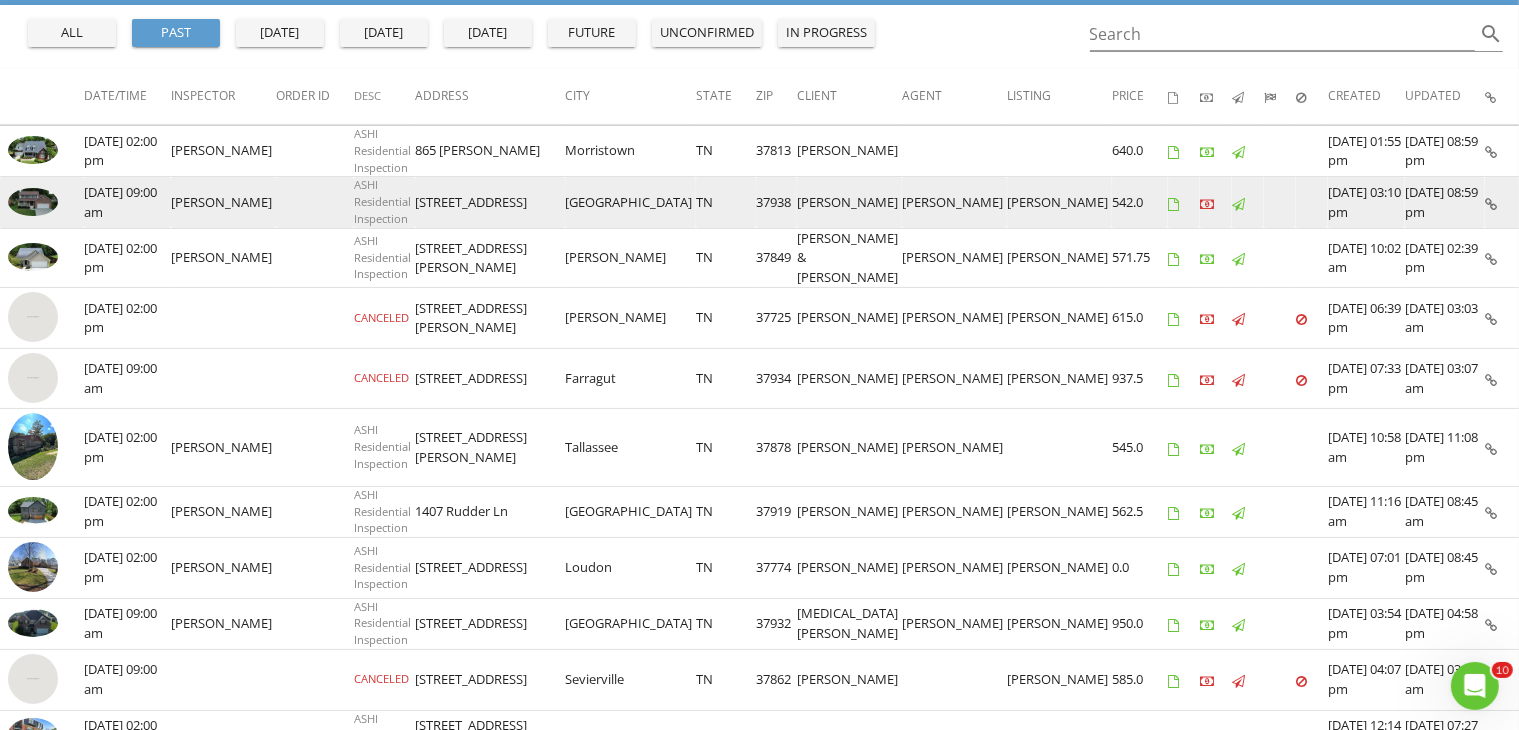 click at bounding box center (33, 202) 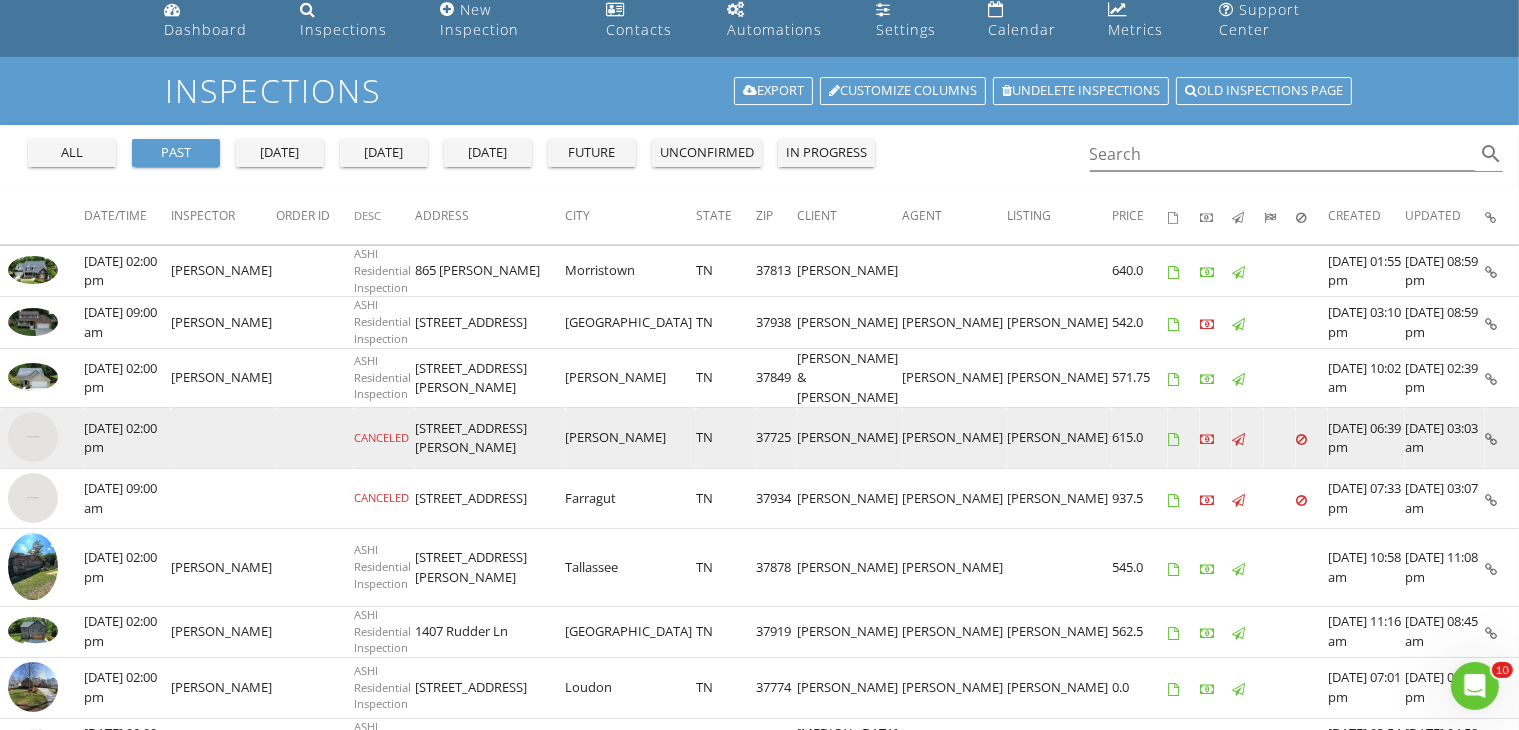 scroll, scrollTop: 0, scrollLeft: 0, axis: both 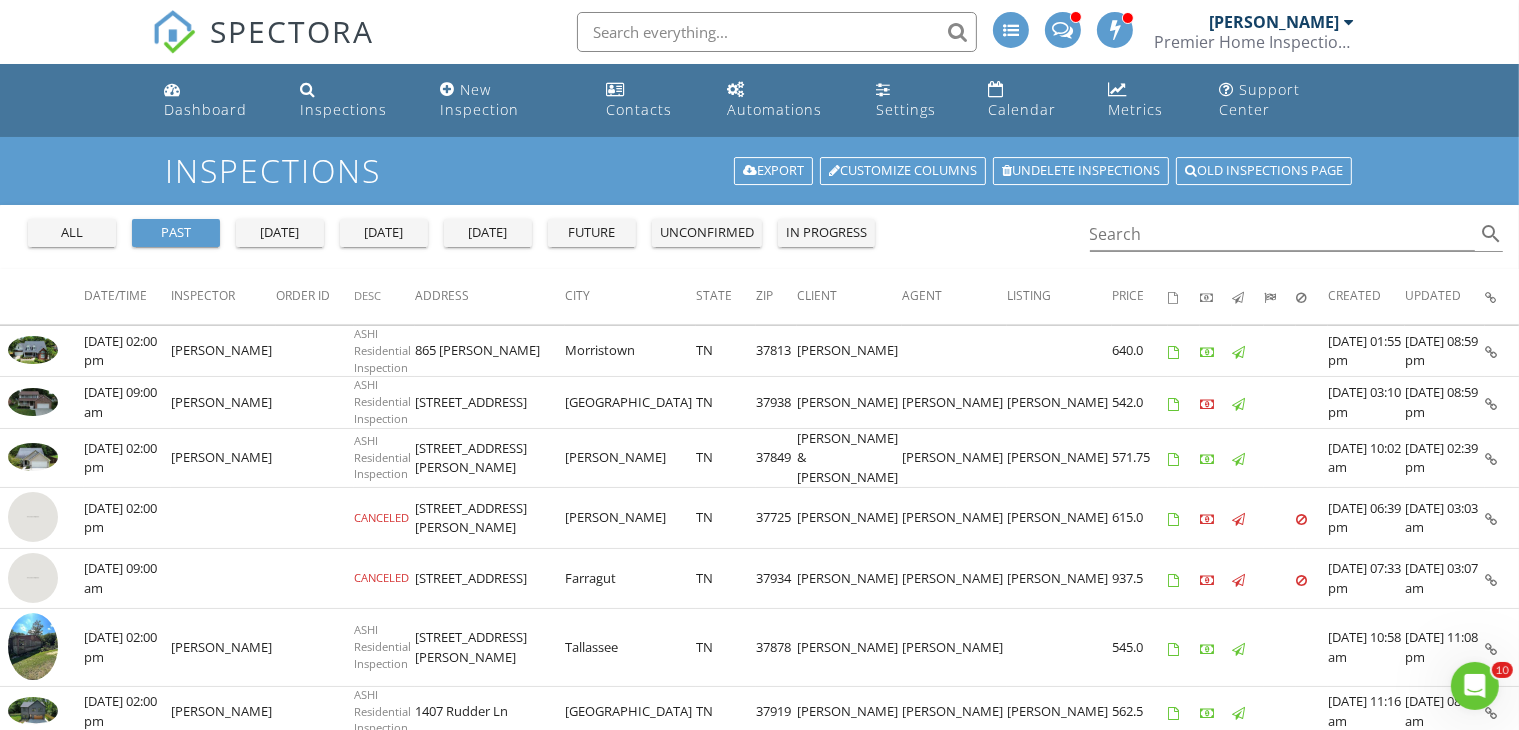 click at bounding box center (1063, 32) 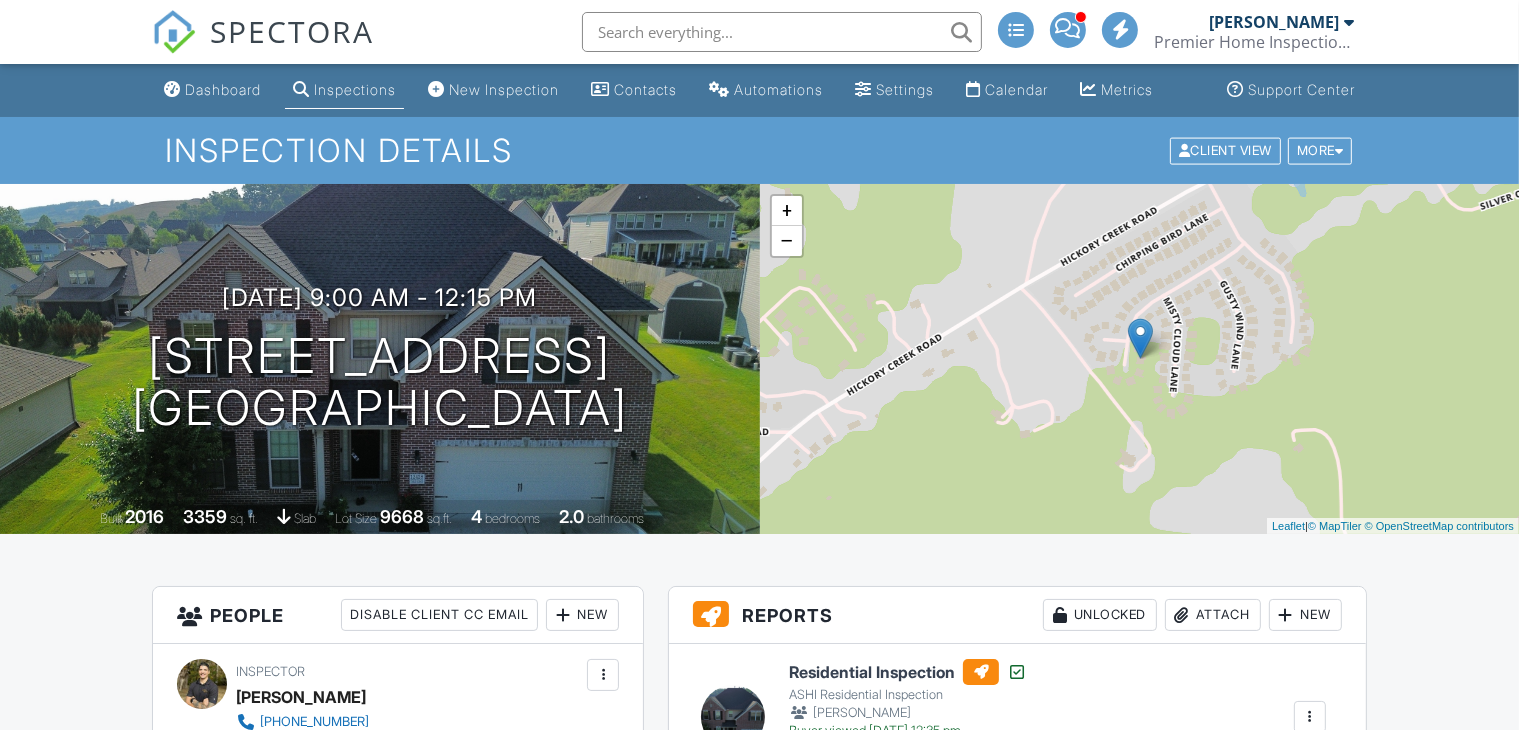 scroll, scrollTop: 0, scrollLeft: 0, axis: both 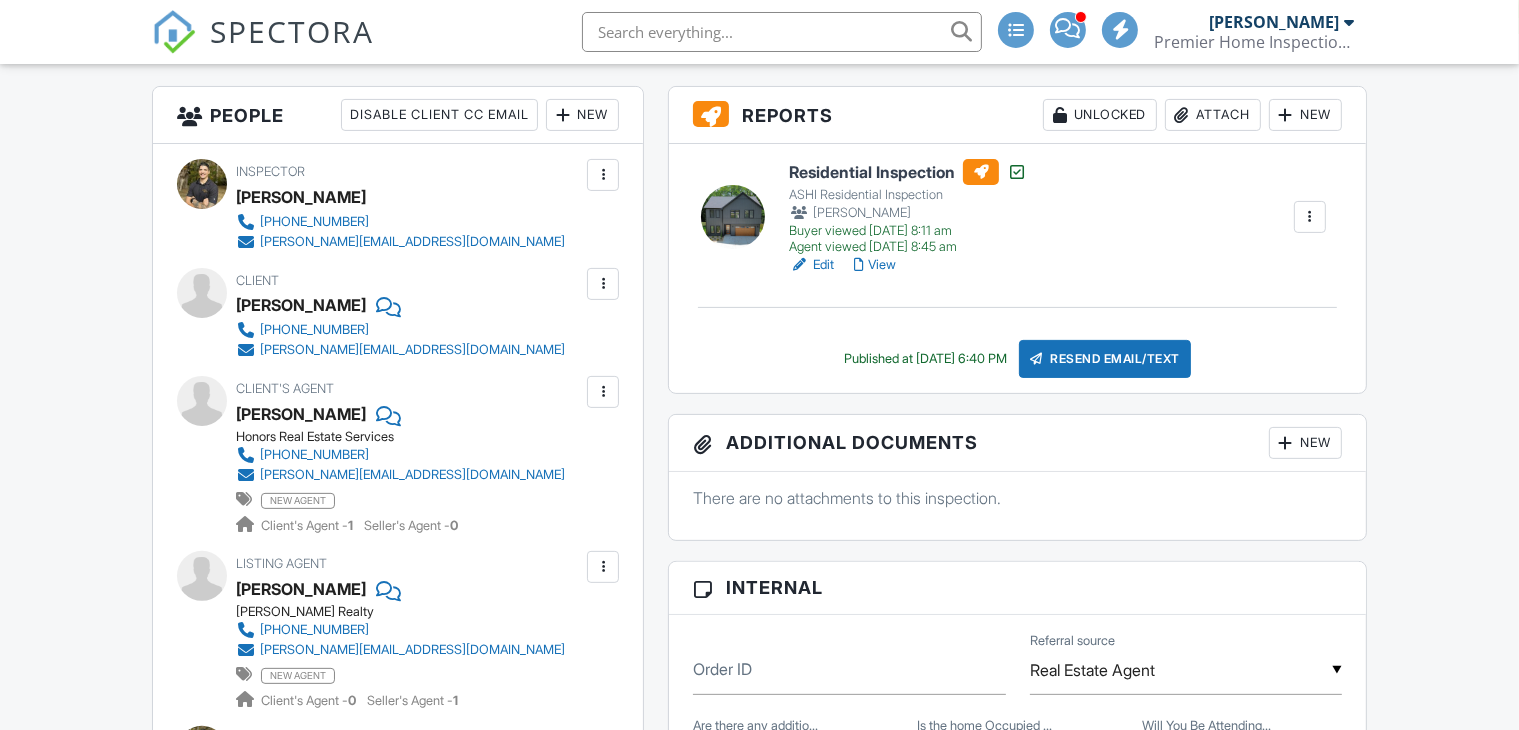 click at bounding box center (603, 284) 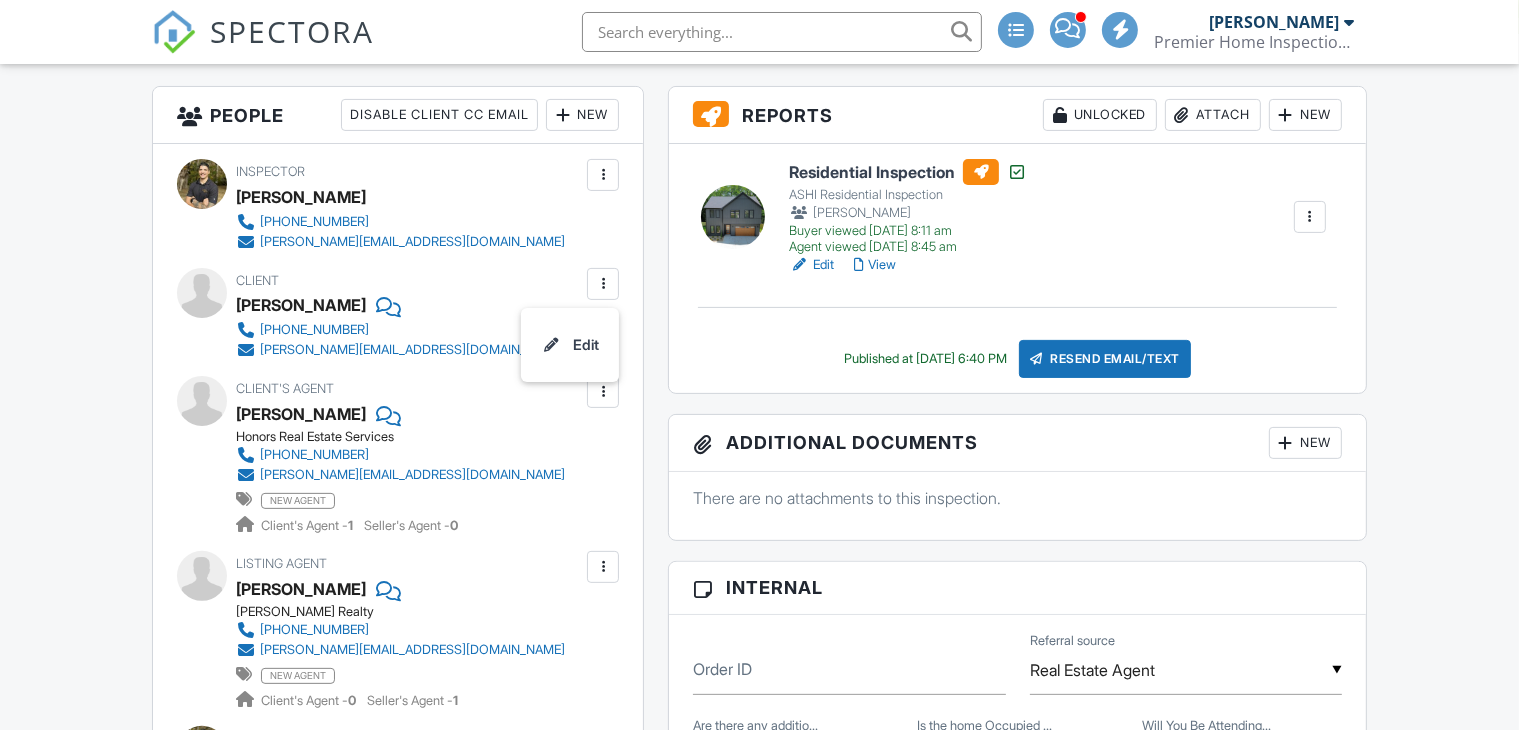 scroll, scrollTop: 0, scrollLeft: 0, axis: both 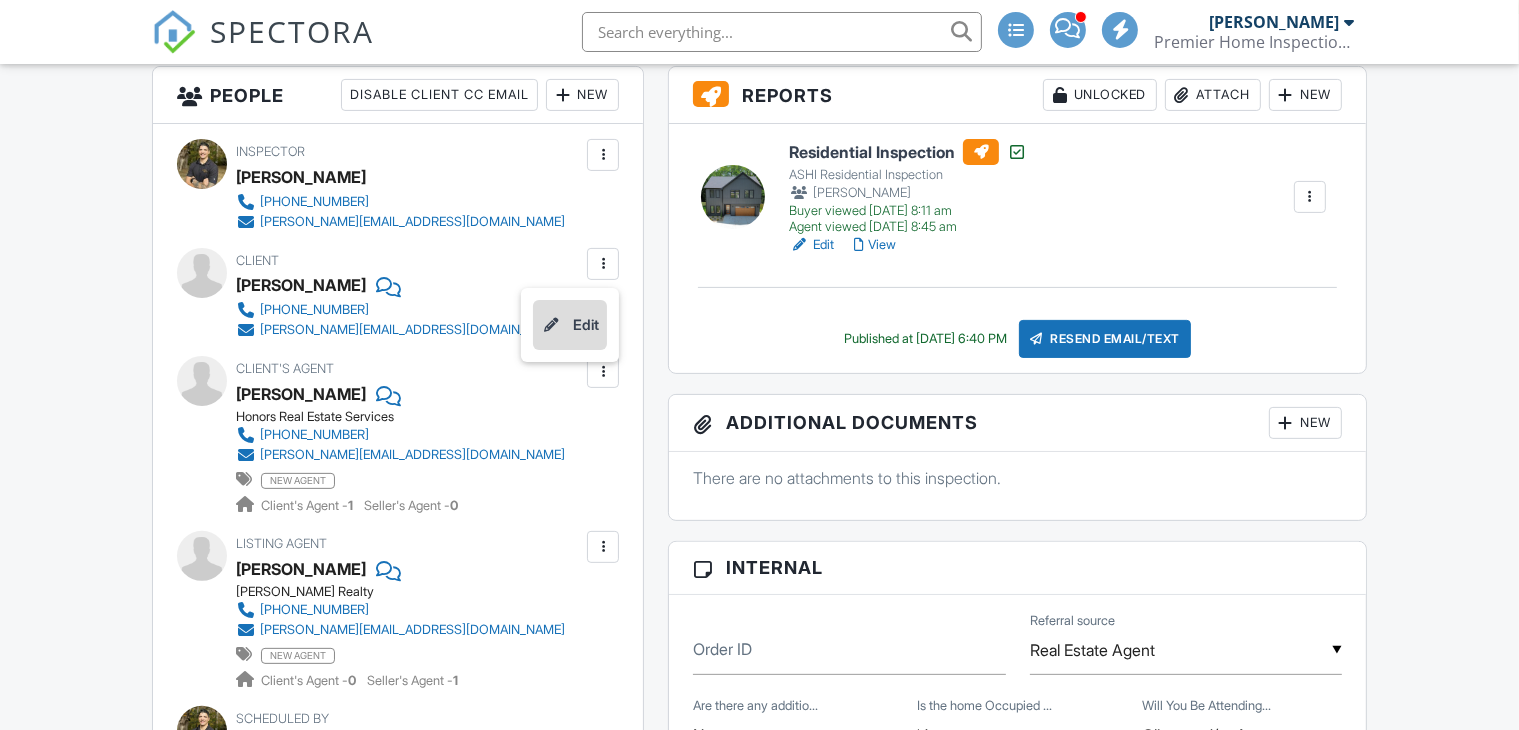 click on "Edit" at bounding box center (570, 325) 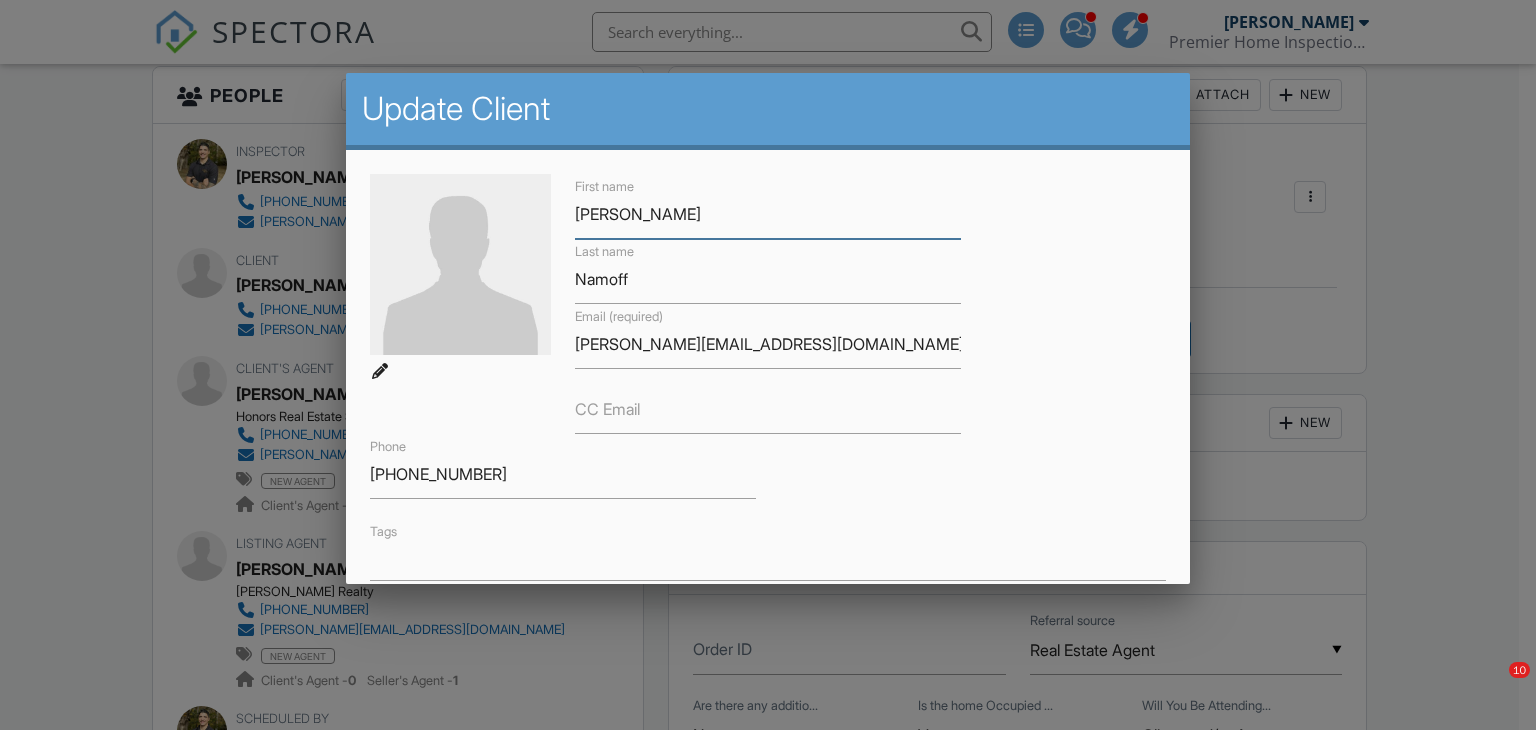 scroll, scrollTop: 100, scrollLeft: 0, axis: vertical 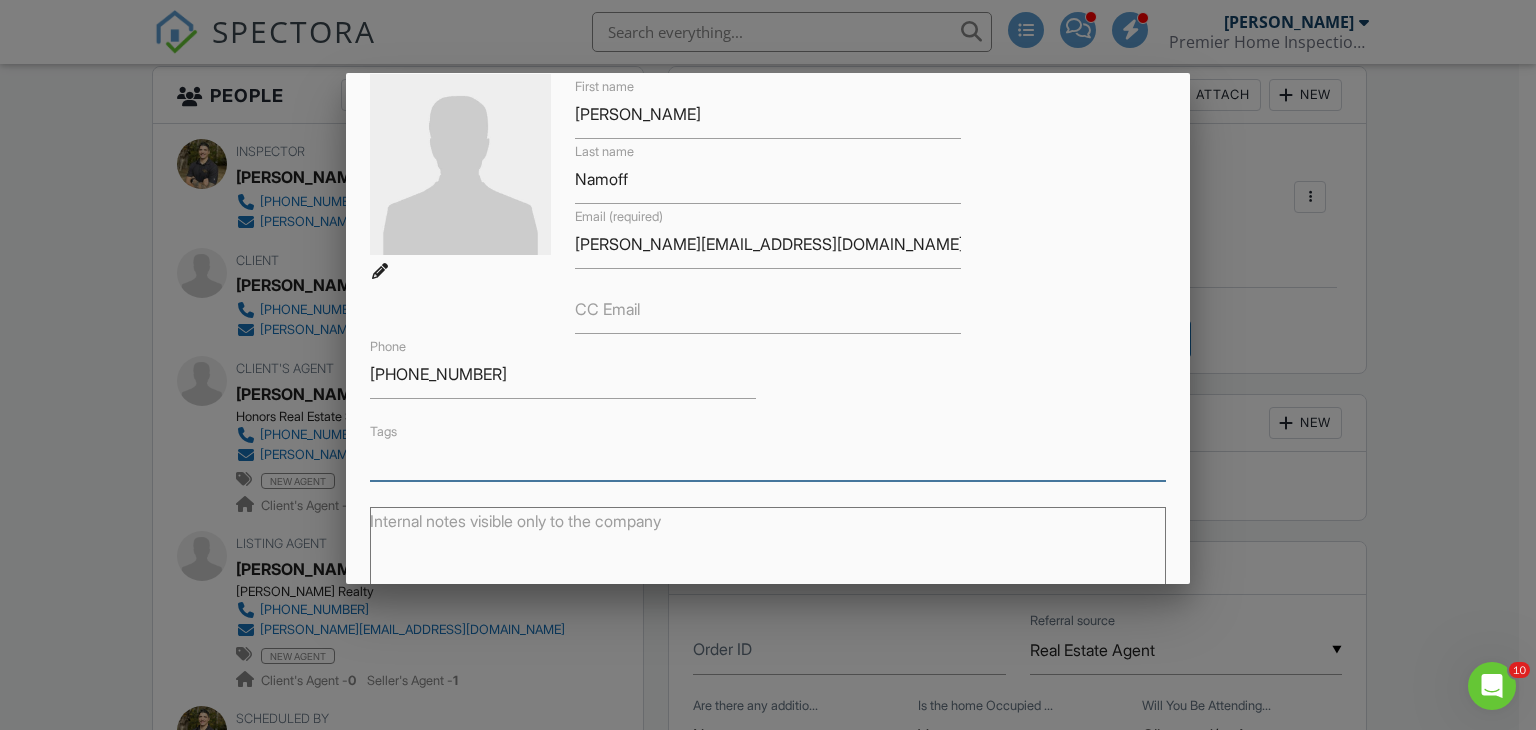 click at bounding box center (768, 463) 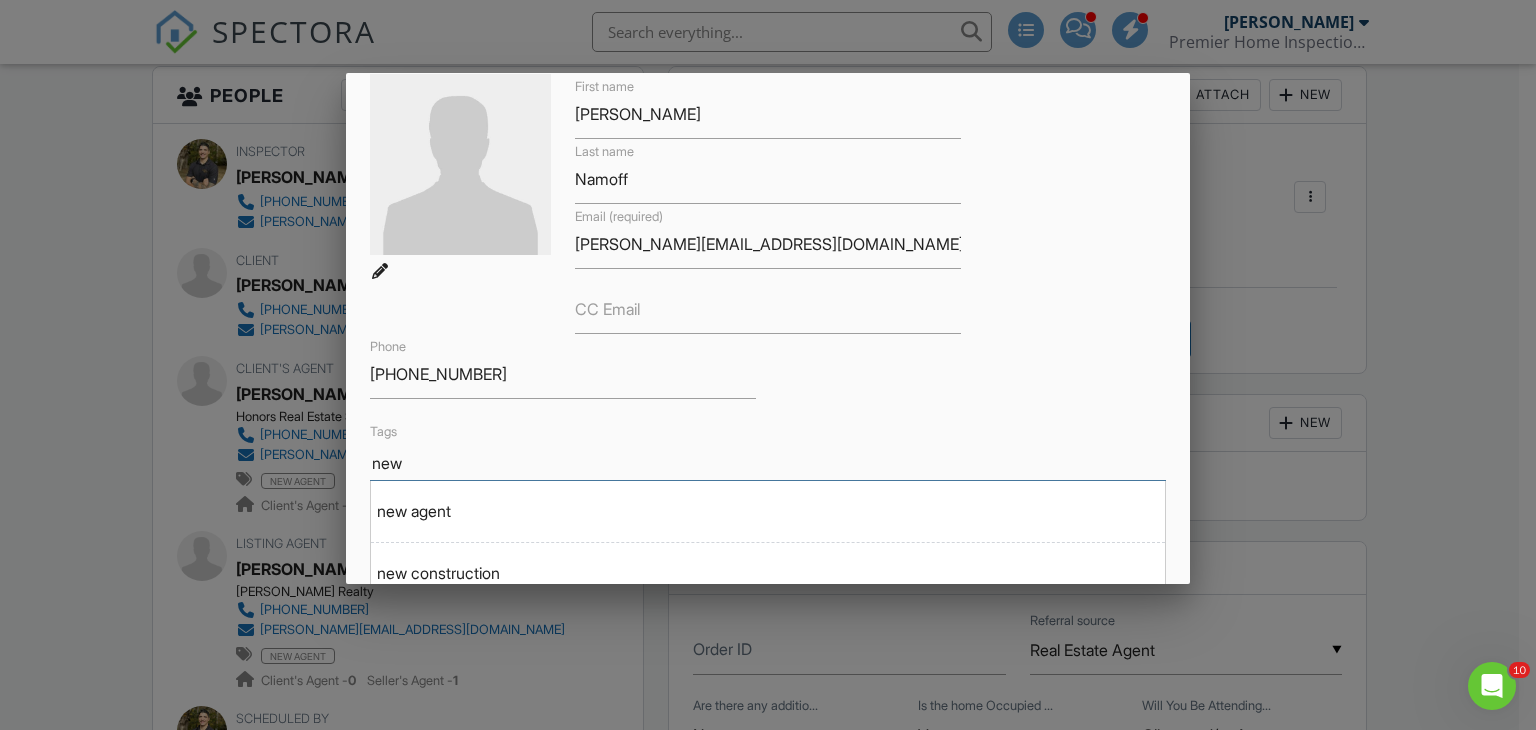 scroll, scrollTop: 200, scrollLeft: 0, axis: vertical 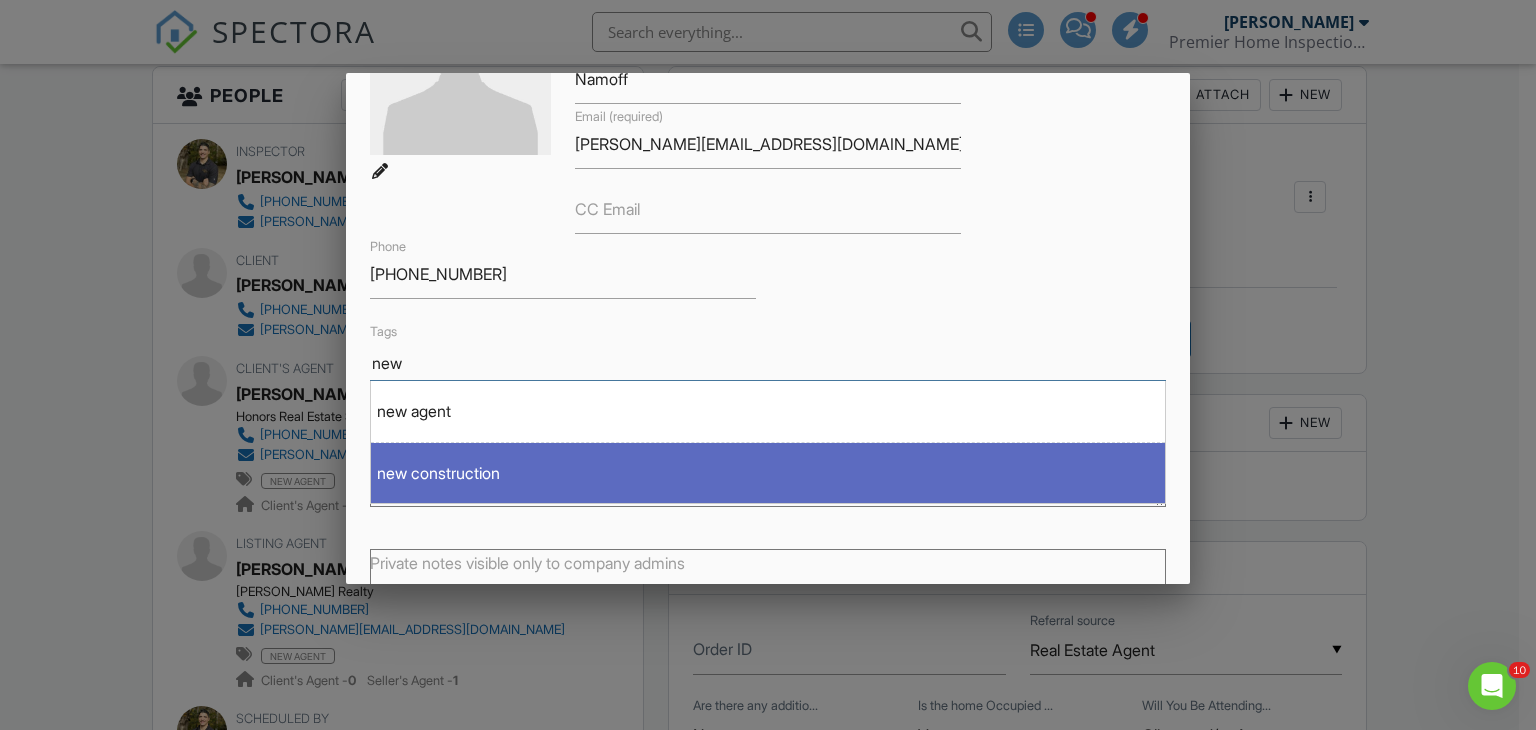 type on "new" 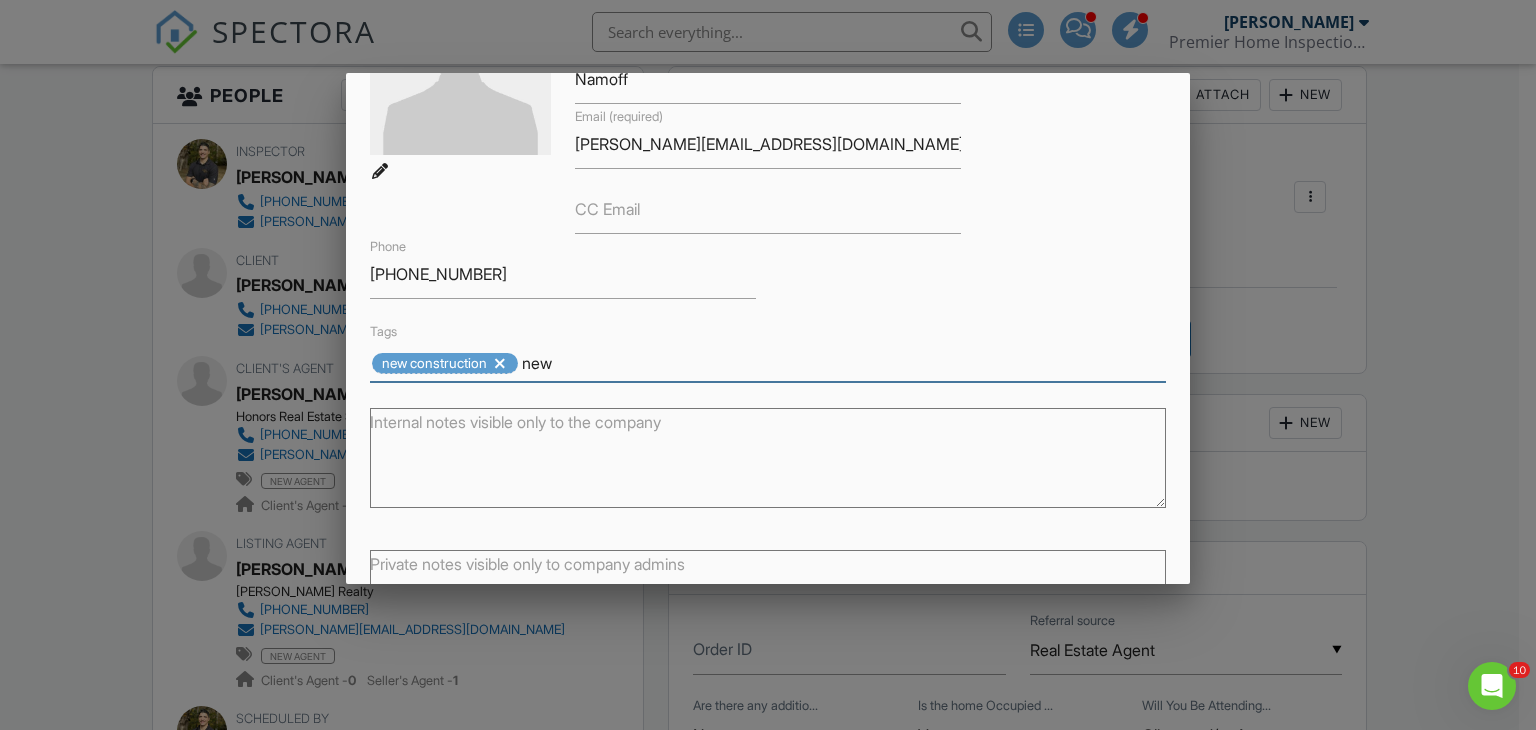 type 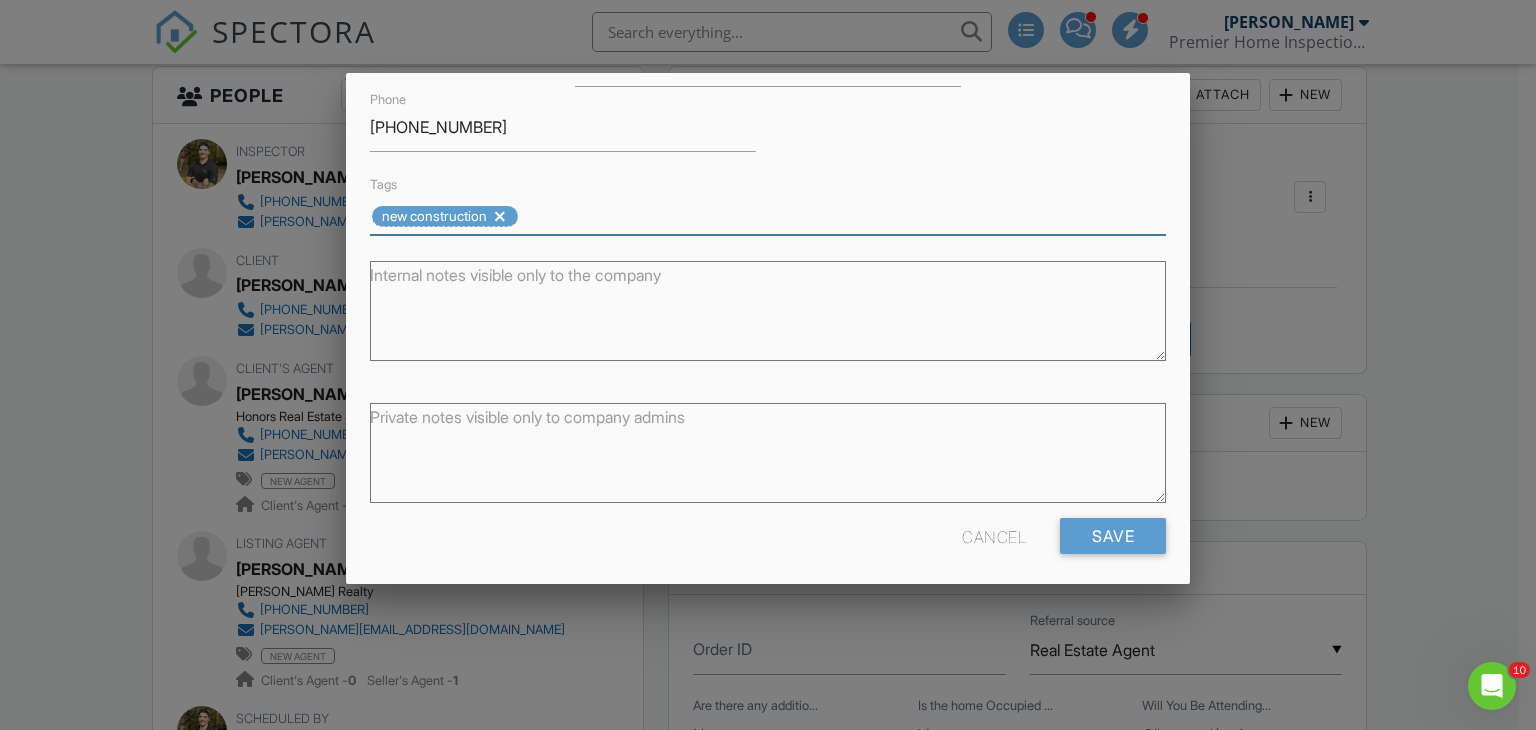 scroll, scrollTop: 355, scrollLeft: 0, axis: vertical 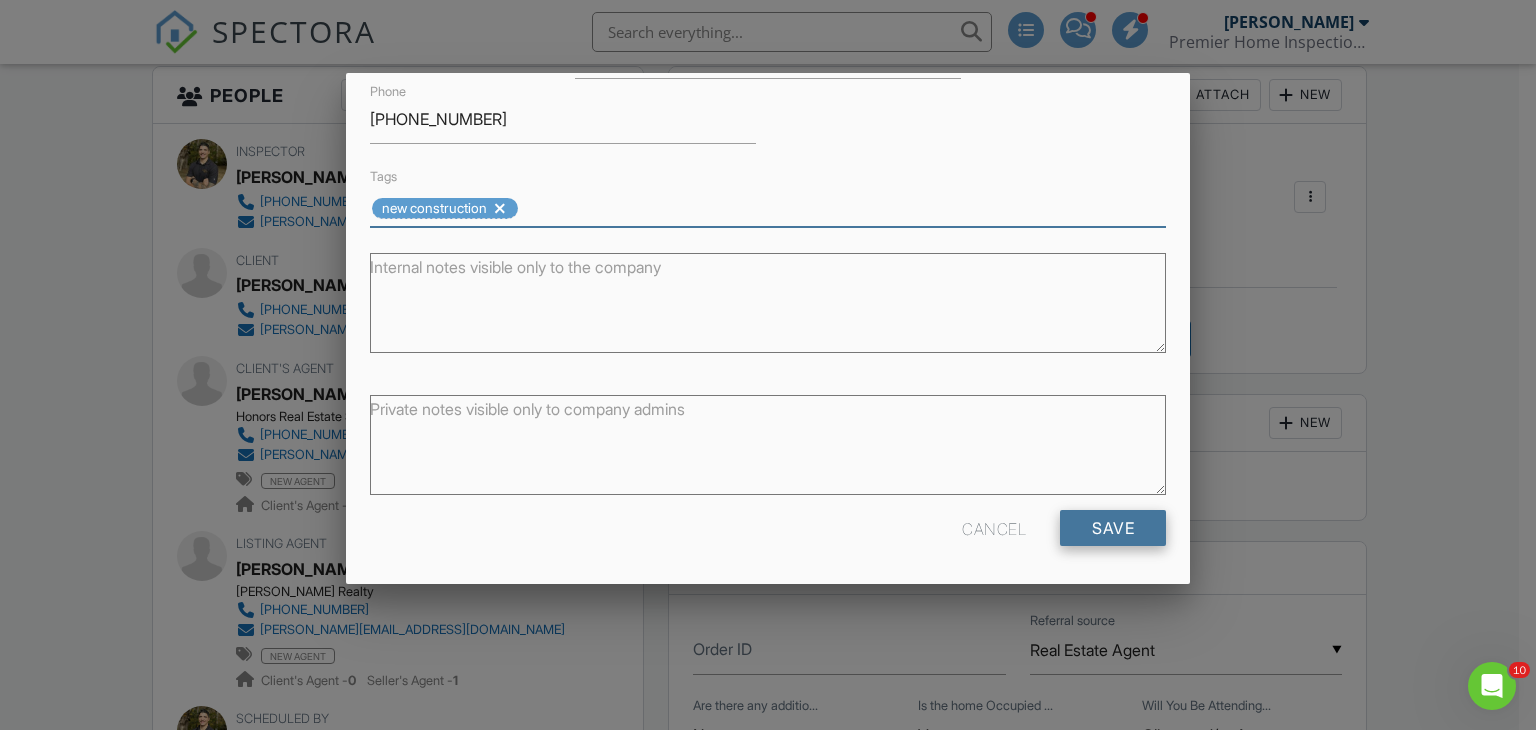 click on "Save" at bounding box center [1113, 528] 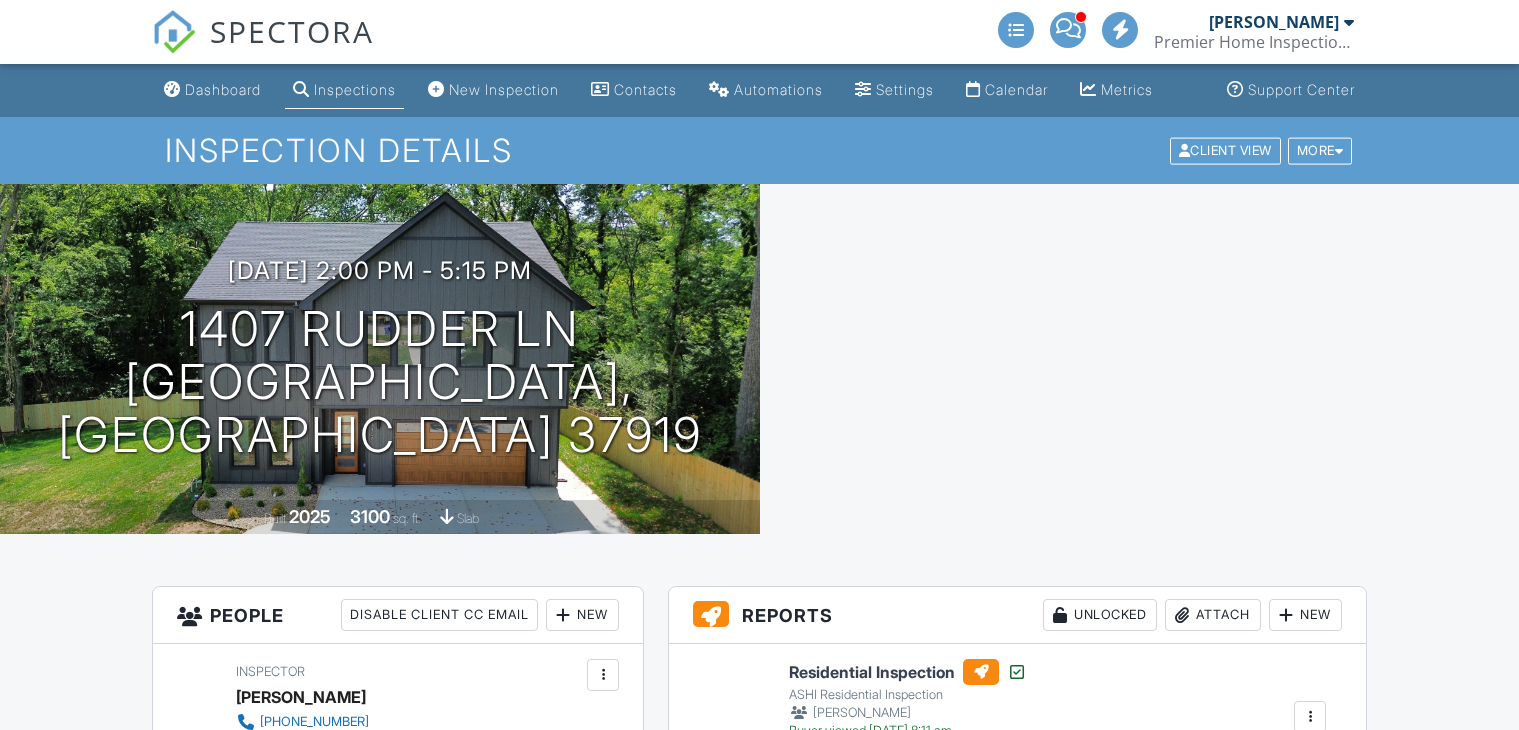 scroll, scrollTop: 0, scrollLeft: 0, axis: both 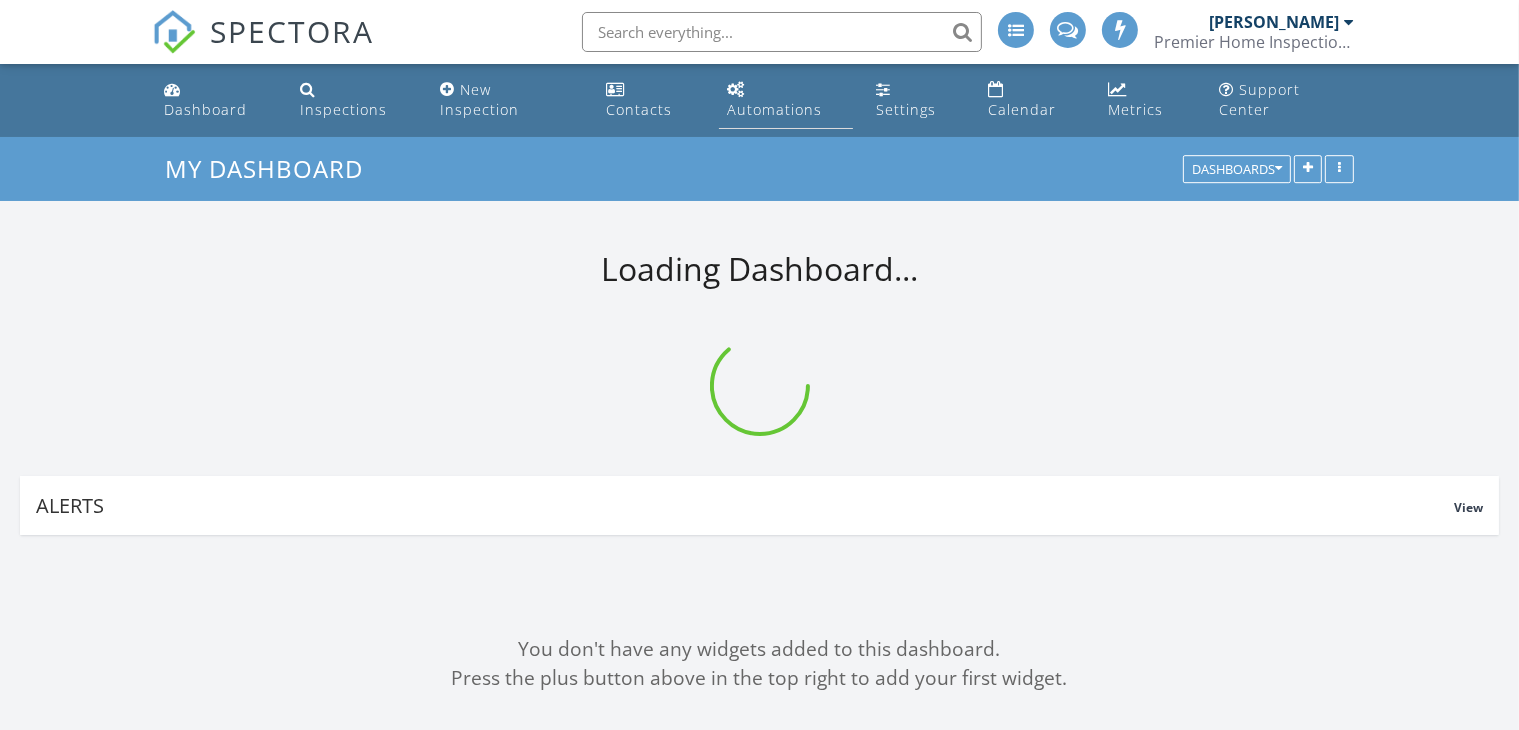 click on "Automations" at bounding box center (785, 100) 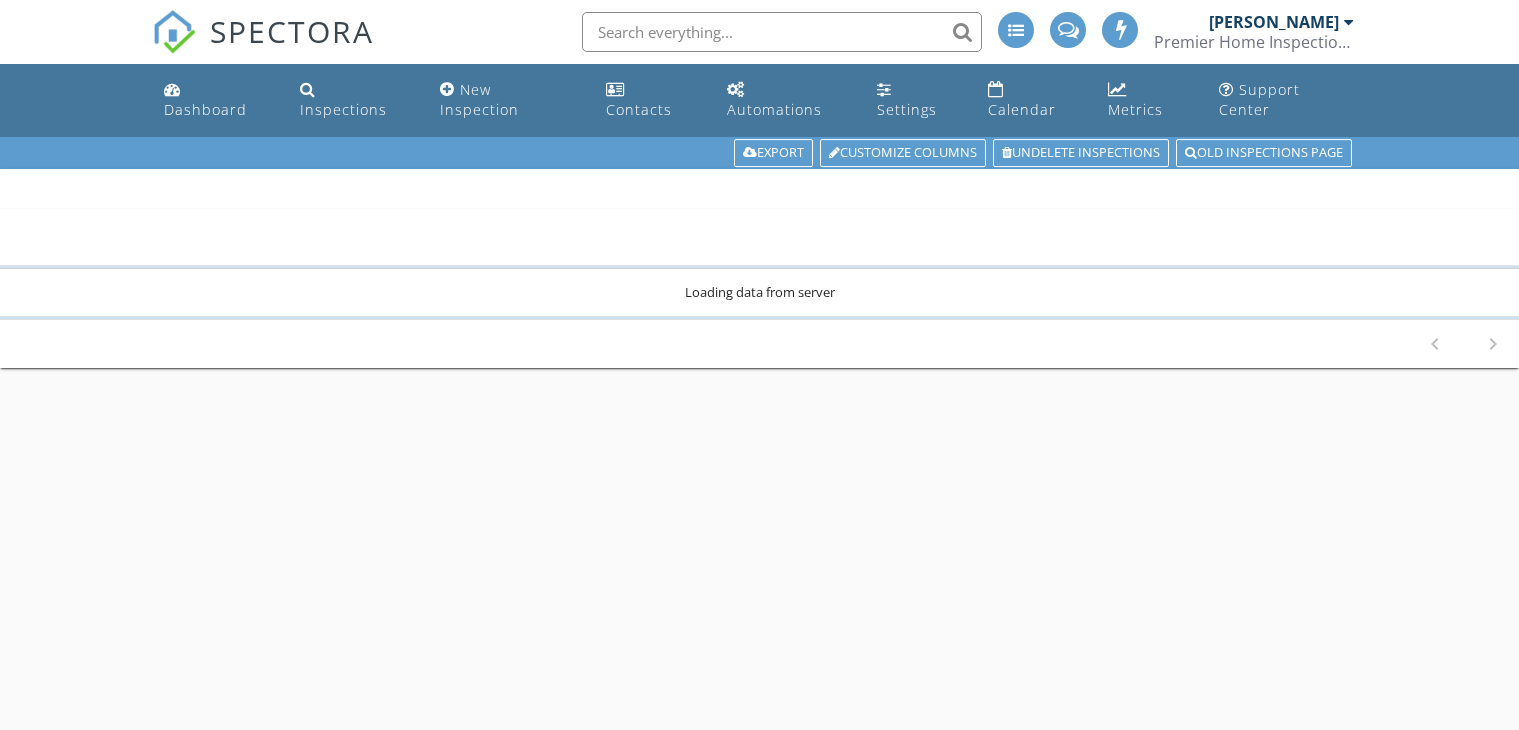 scroll, scrollTop: 0, scrollLeft: 0, axis: both 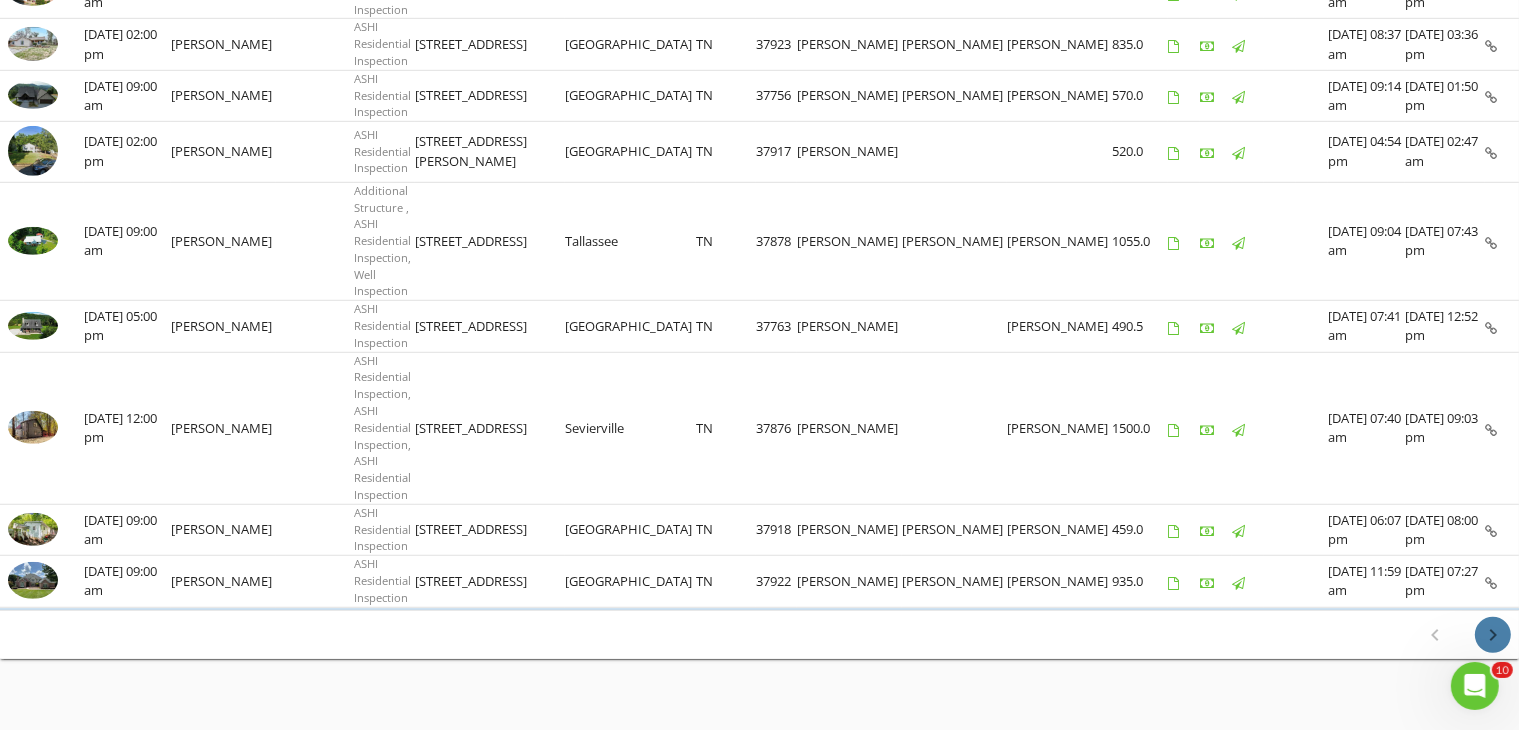 click on "chevron_right" at bounding box center (1493, 635) 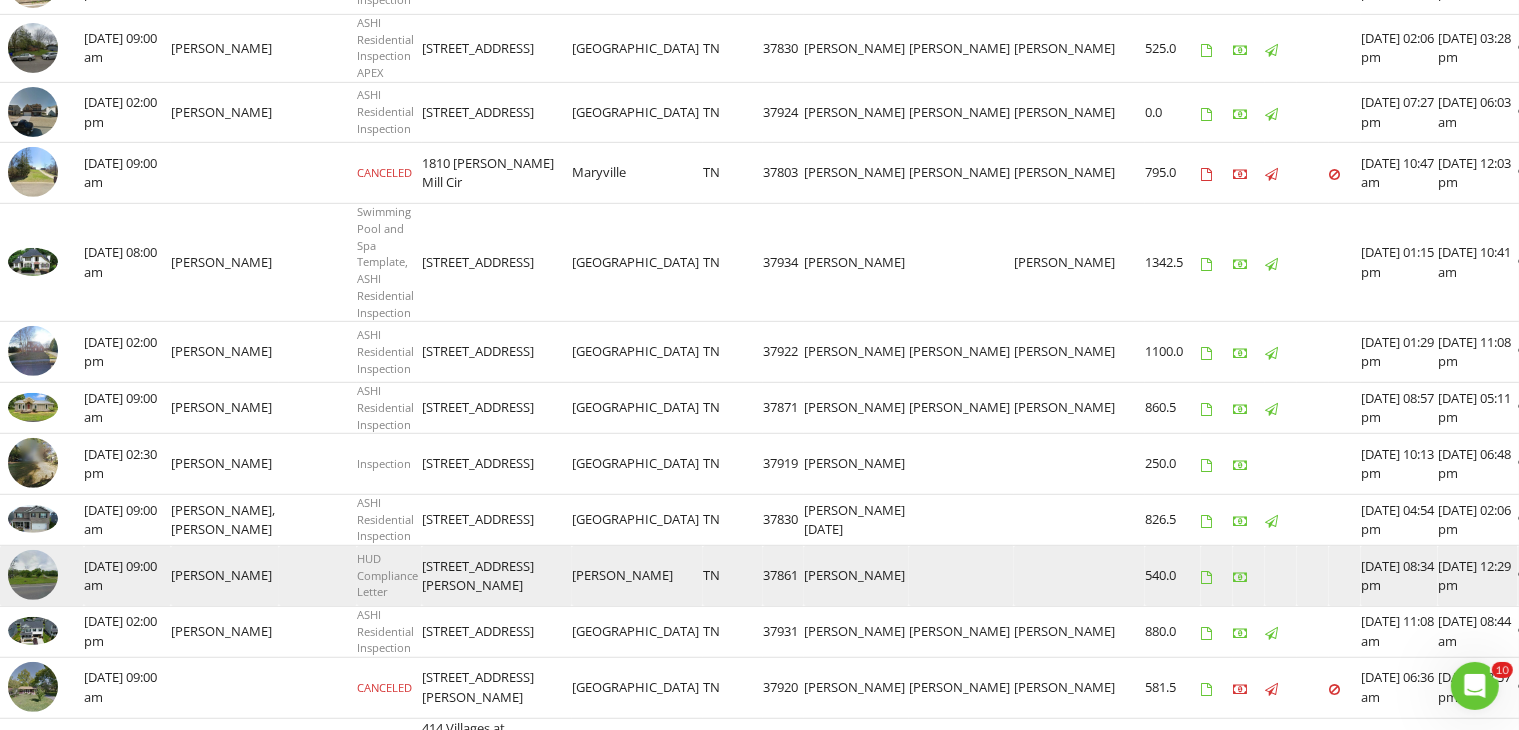 scroll, scrollTop: 1218, scrollLeft: 0, axis: vertical 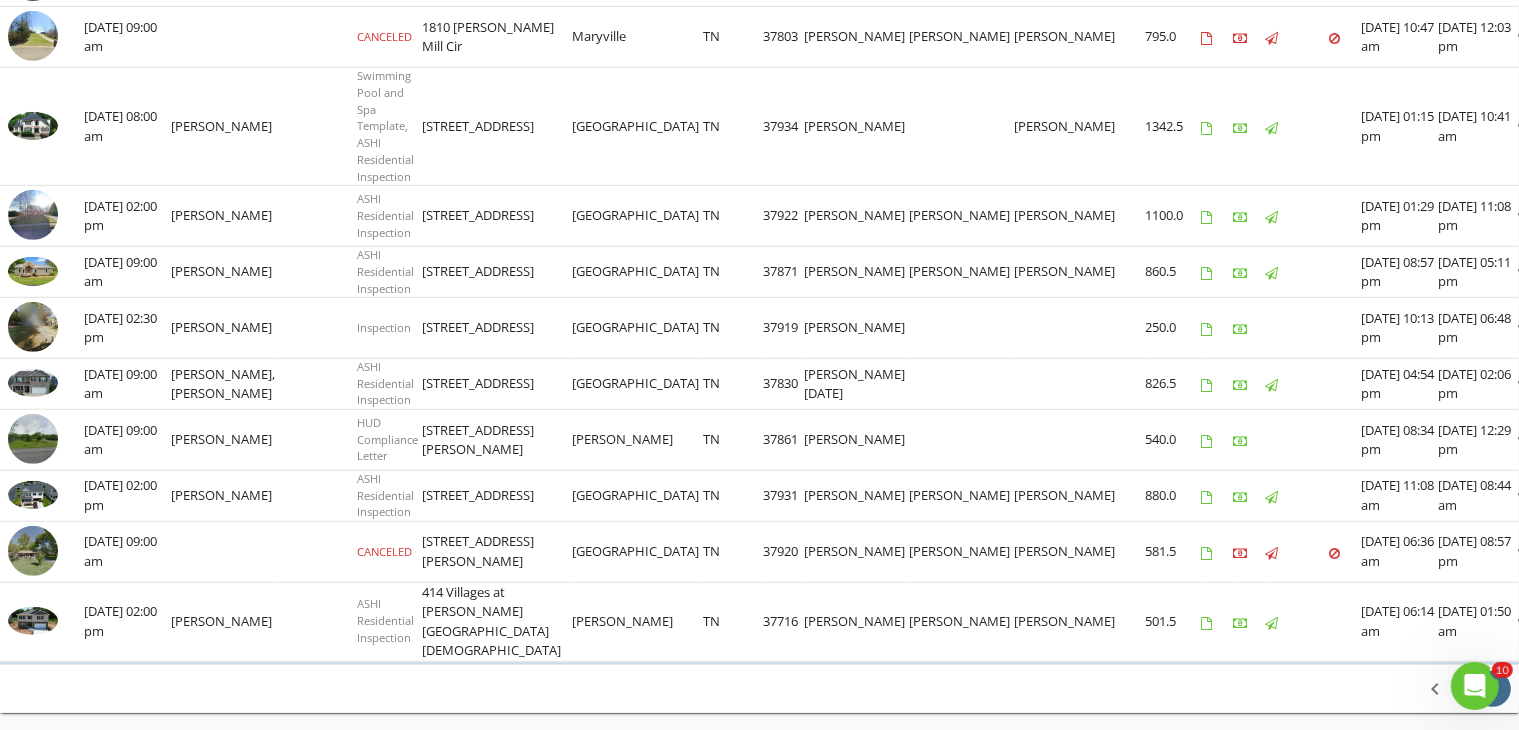 click on "chevron_right" at bounding box center [1493, 689] 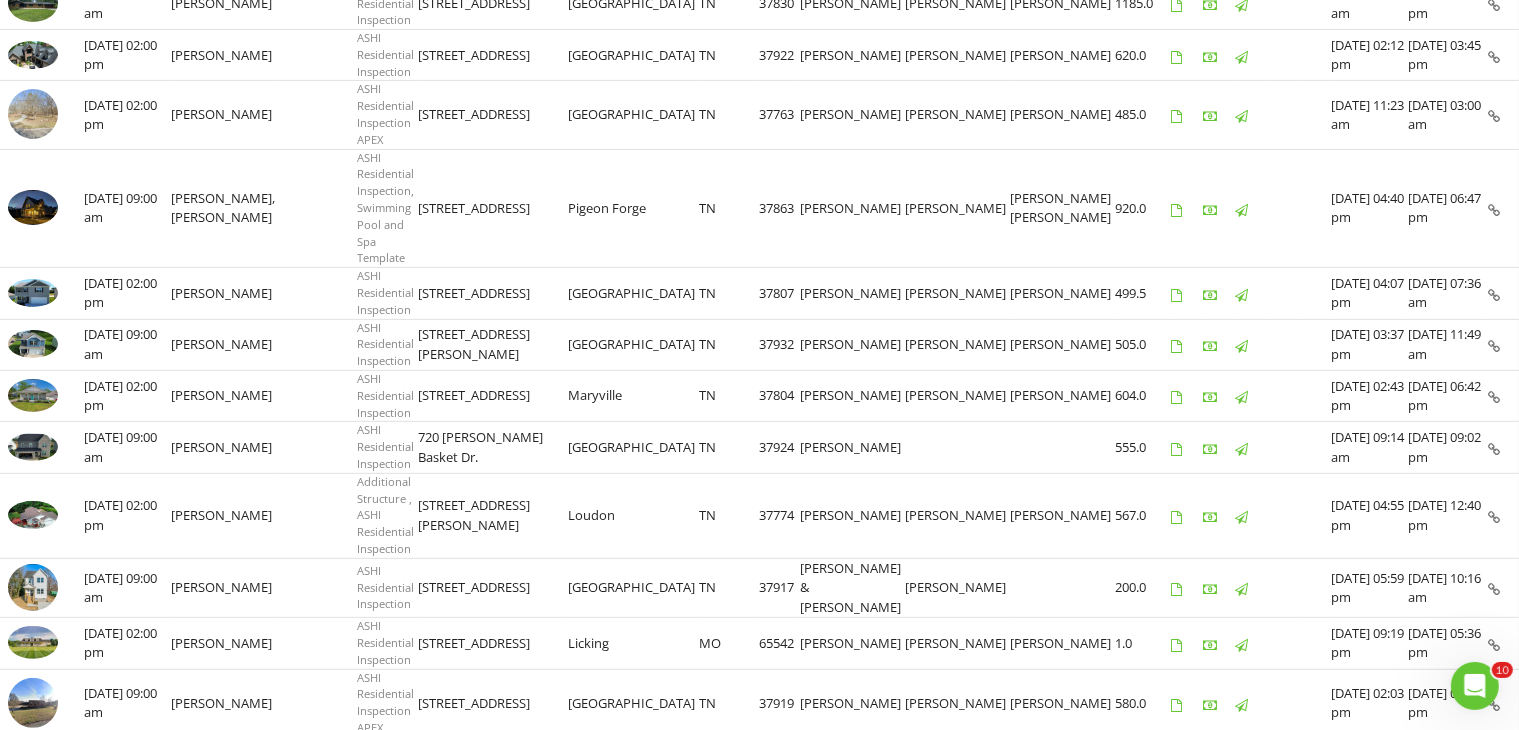 scroll, scrollTop: 1235, scrollLeft: 0, axis: vertical 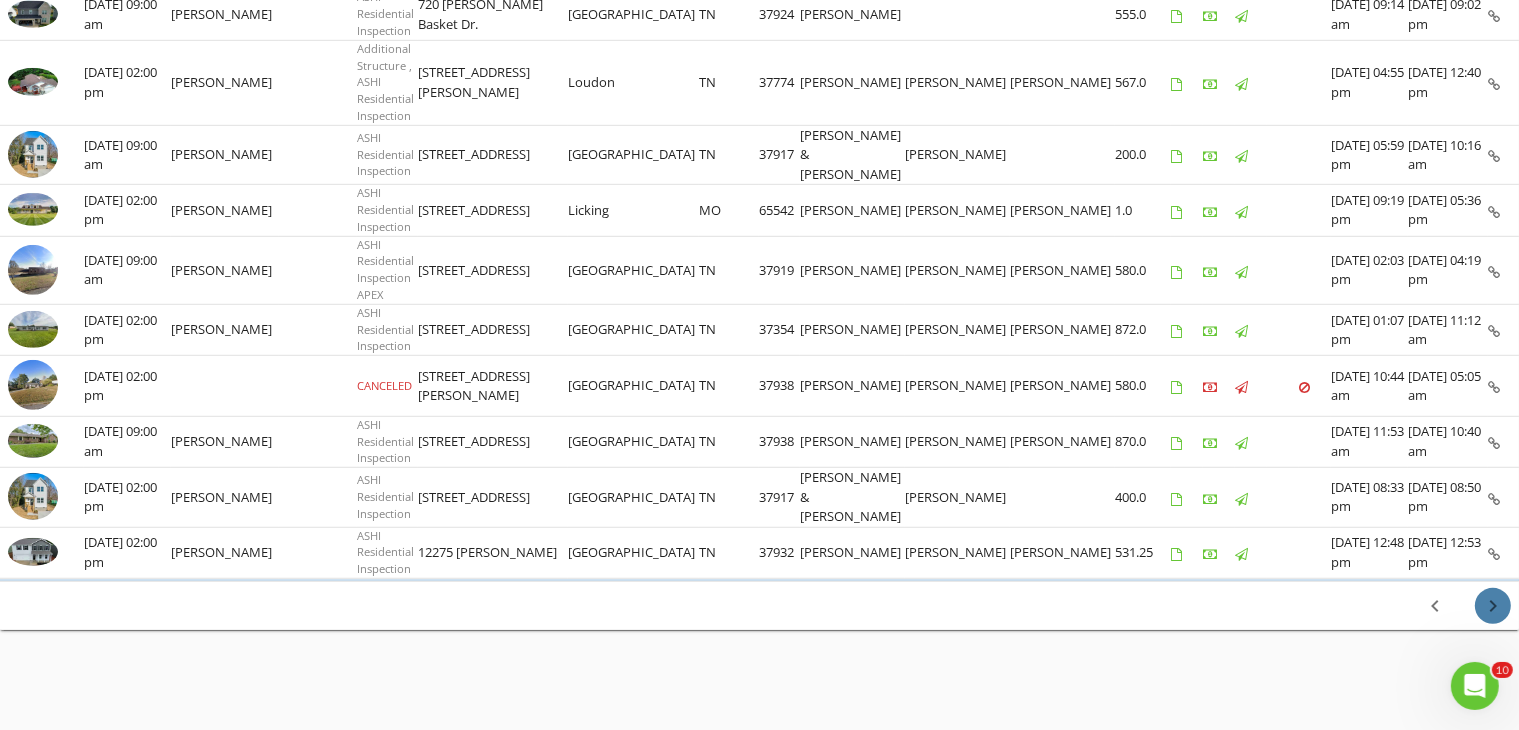 click on "chevron_right" at bounding box center (1493, 606) 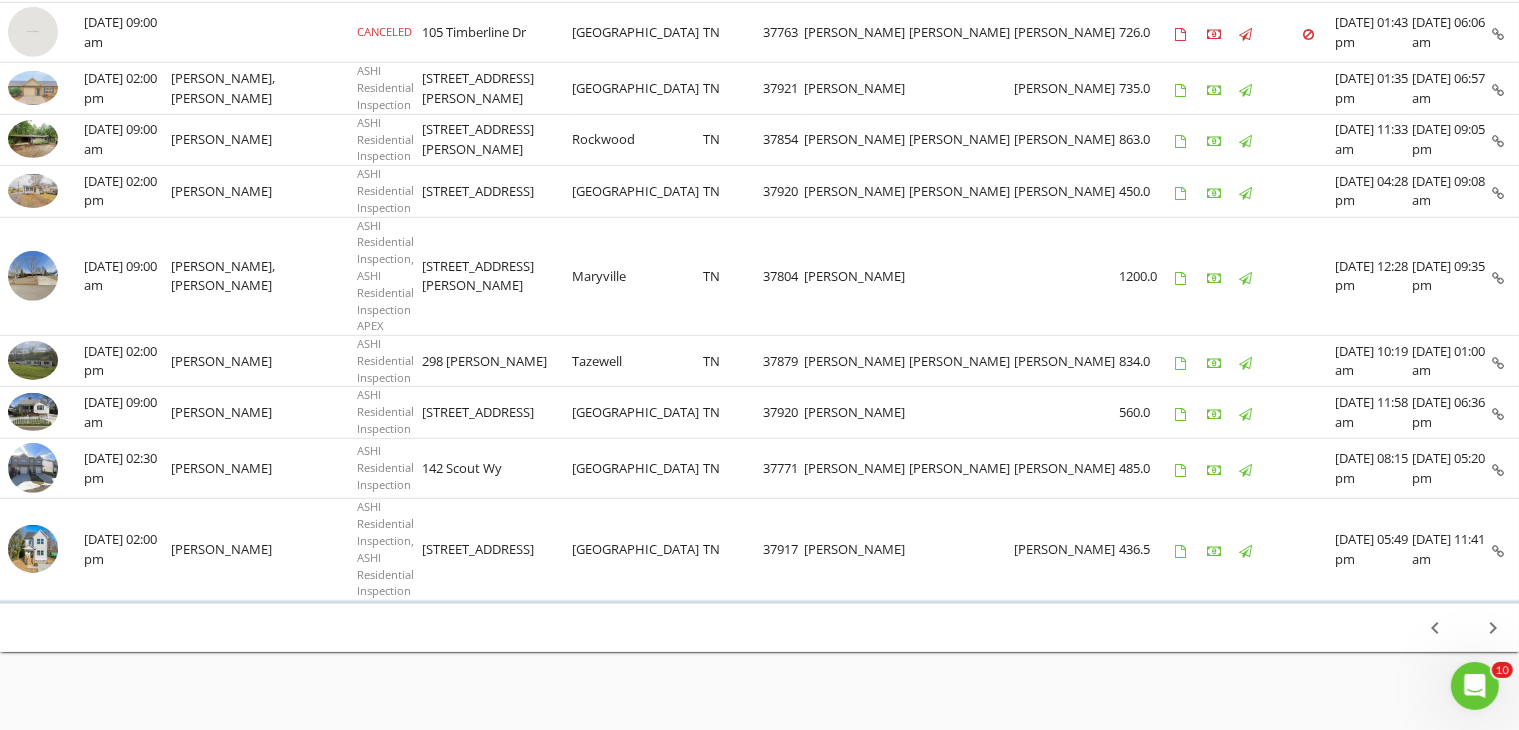 scroll, scrollTop: 1247, scrollLeft: 0, axis: vertical 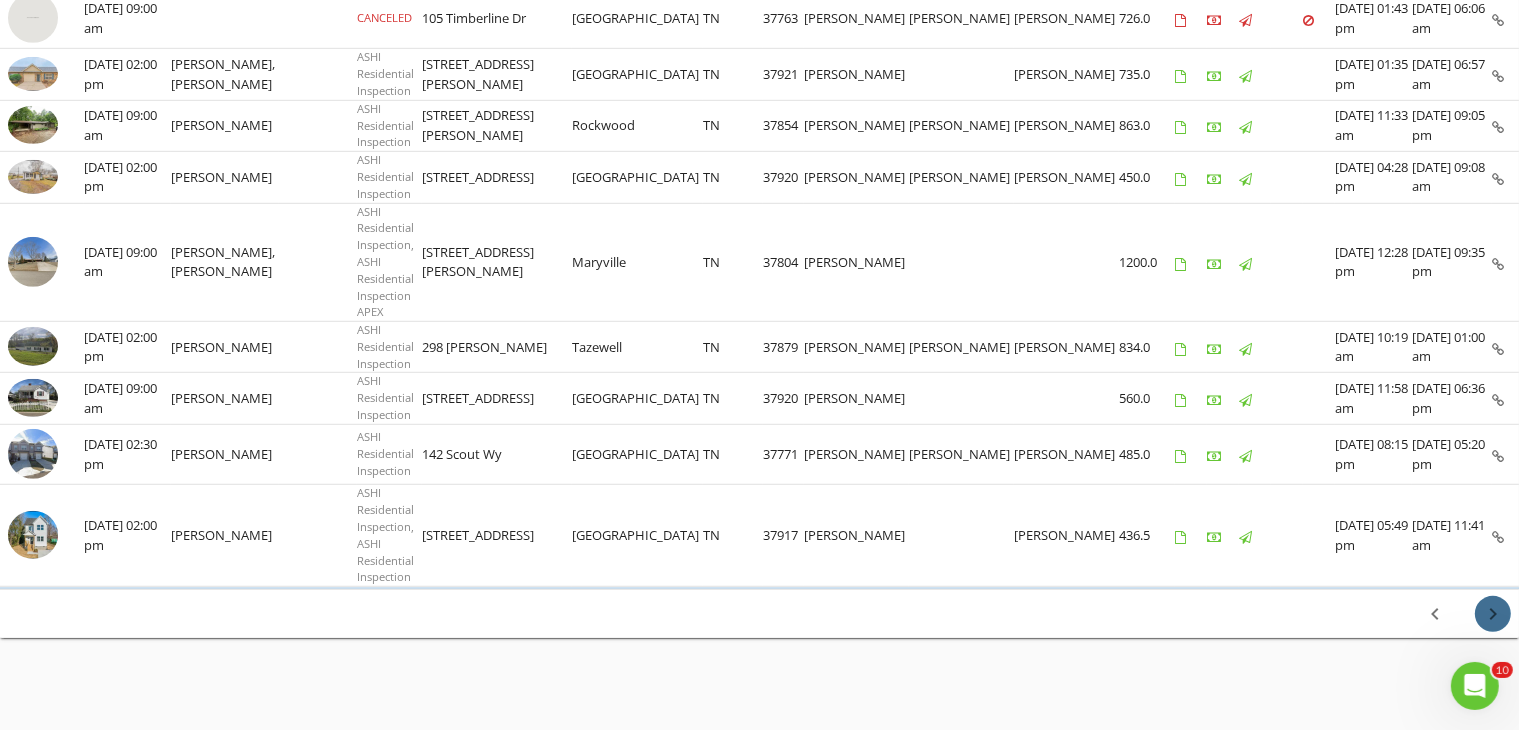 click on "chevron_right" at bounding box center [1493, 614] 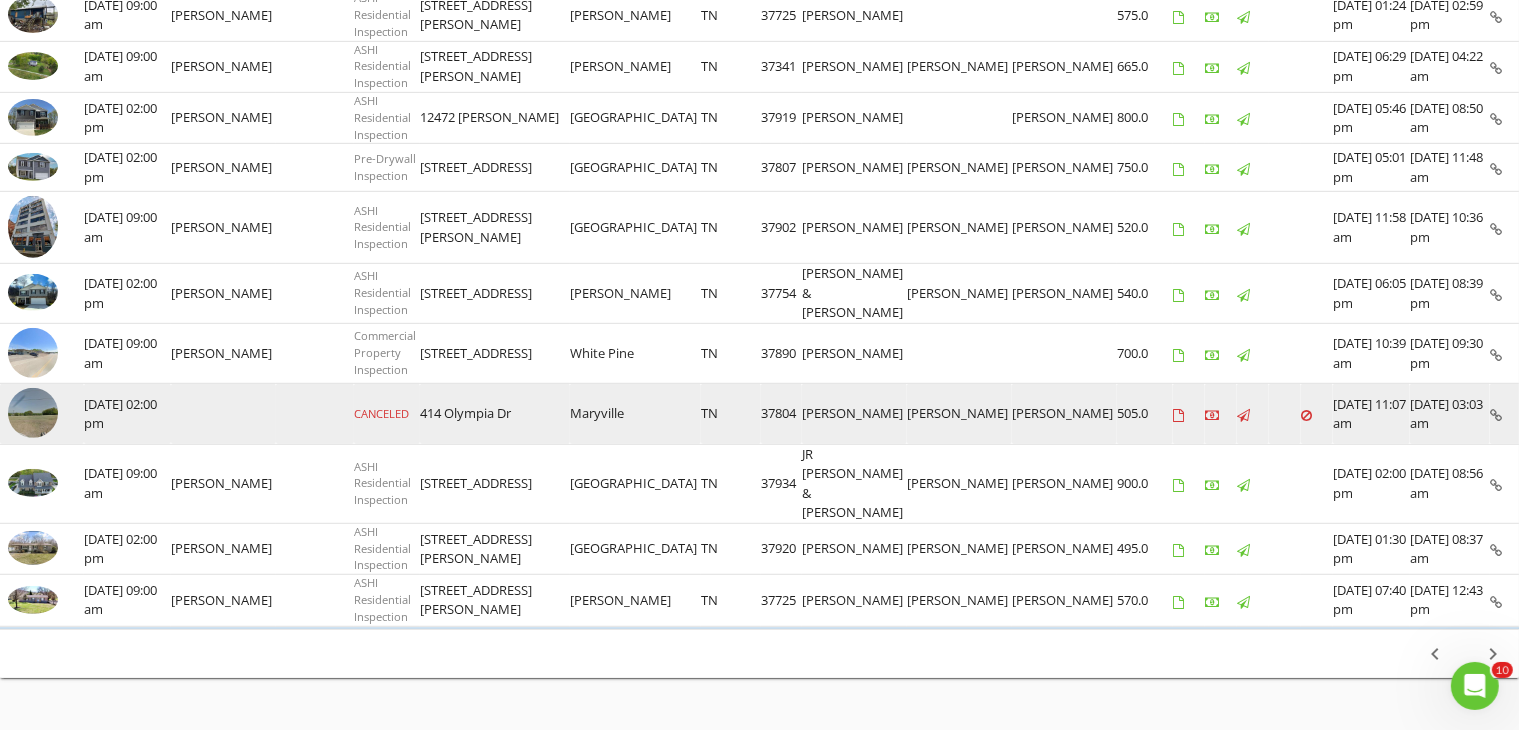 scroll, scrollTop: 1111, scrollLeft: 0, axis: vertical 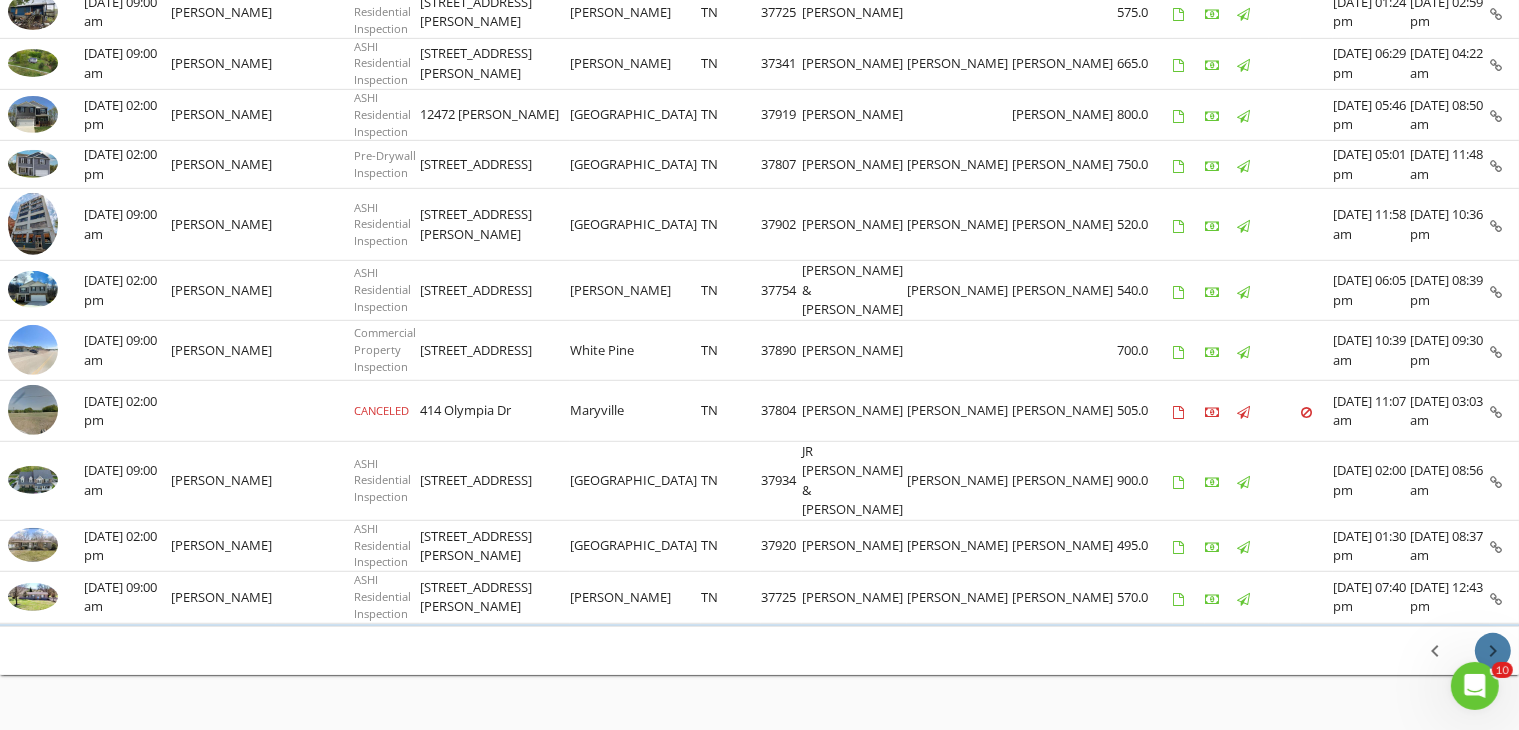 click on "chevron_right" at bounding box center (1493, 651) 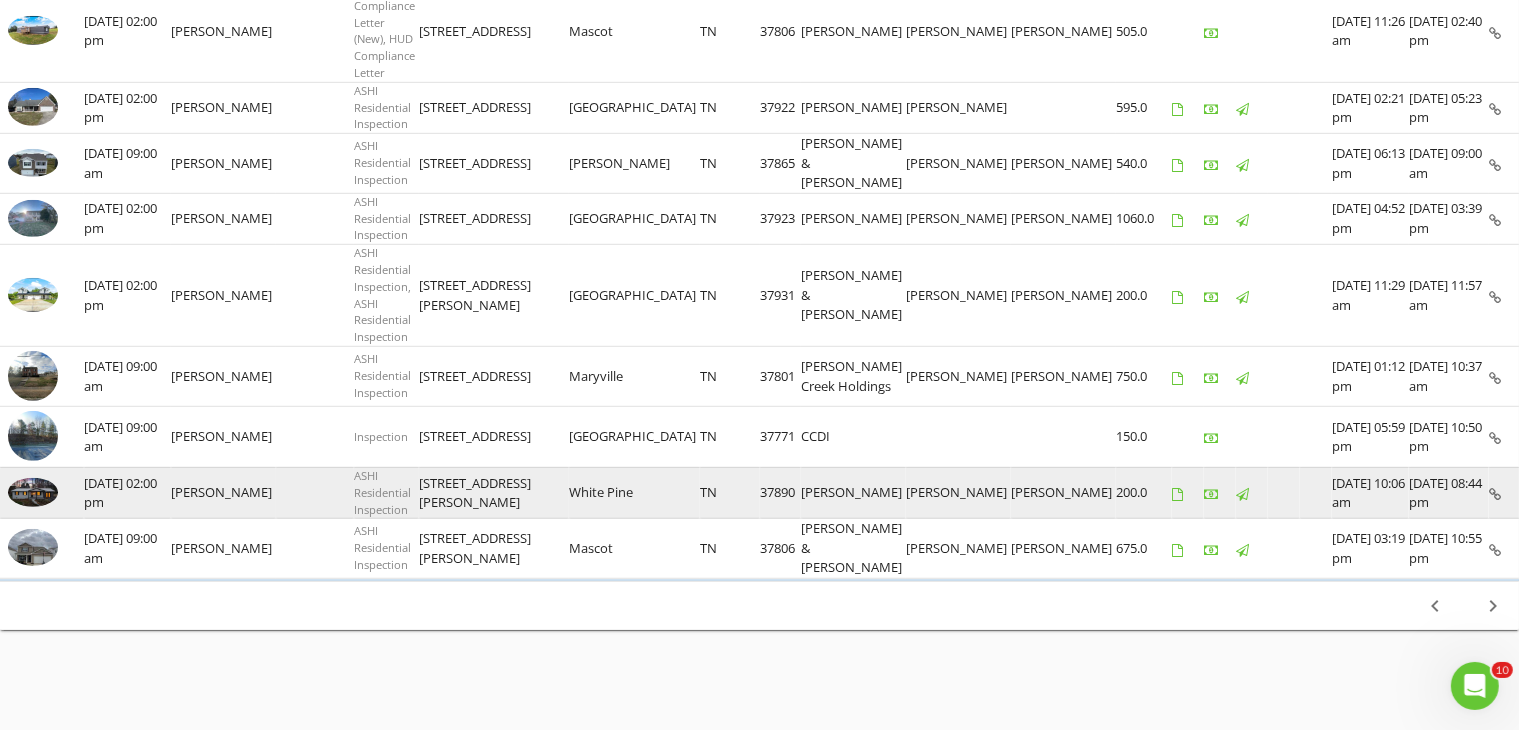 scroll, scrollTop: 1283, scrollLeft: 0, axis: vertical 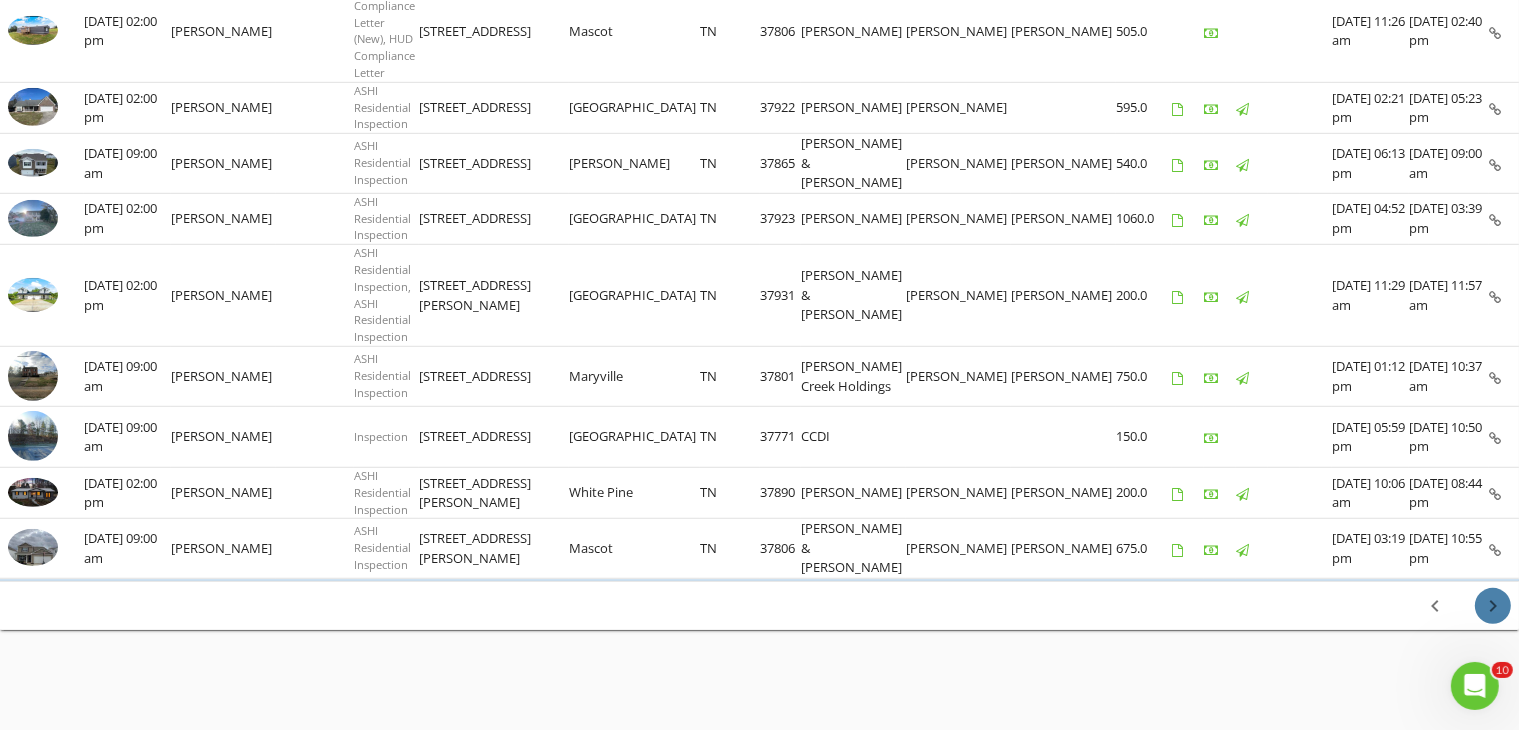 click on "chevron_right" at bounding box center [1493, 606] 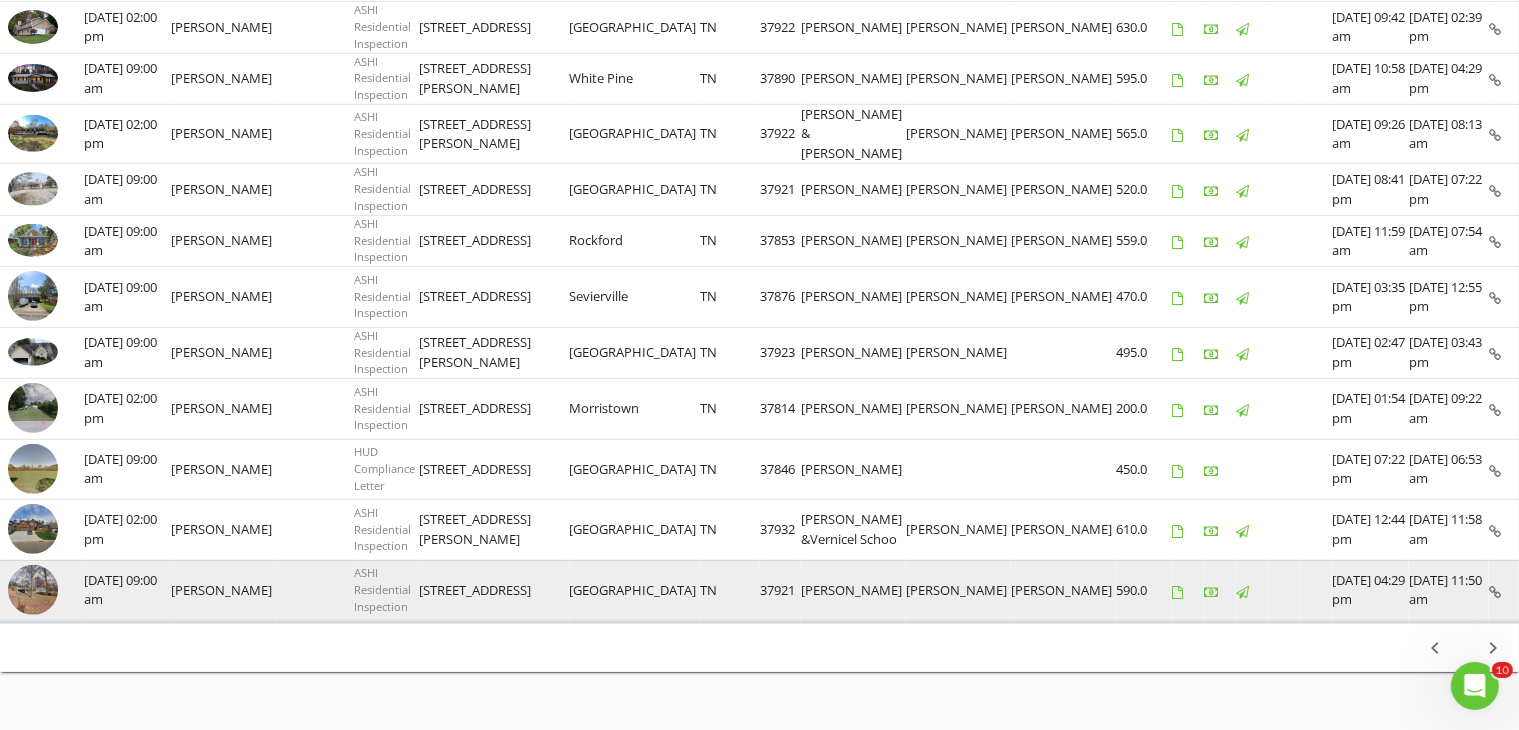 scroll, scrollTop: 1125, scrollLeft: 0, axis: vertical 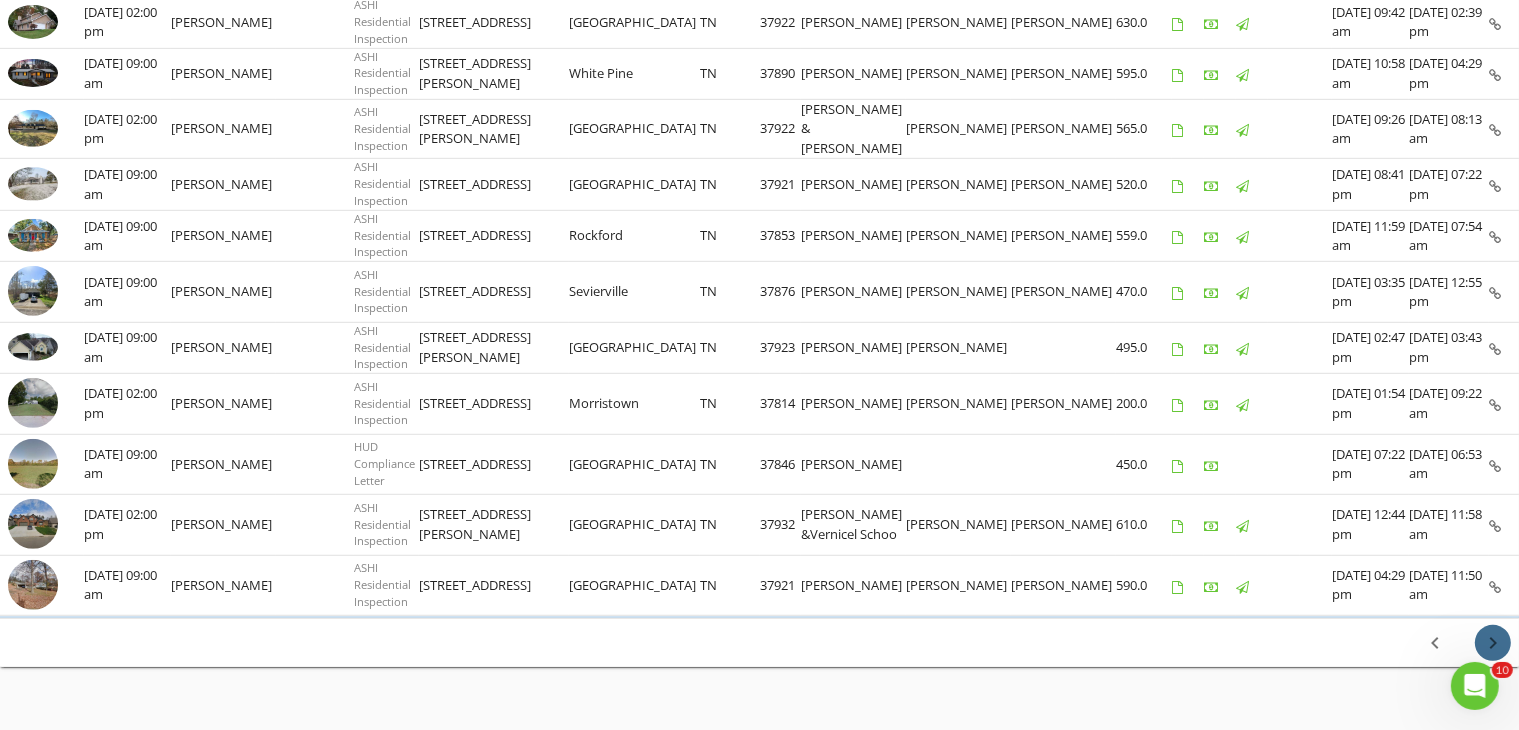 click on "chevron_right" at bounding box center [1493, 643] 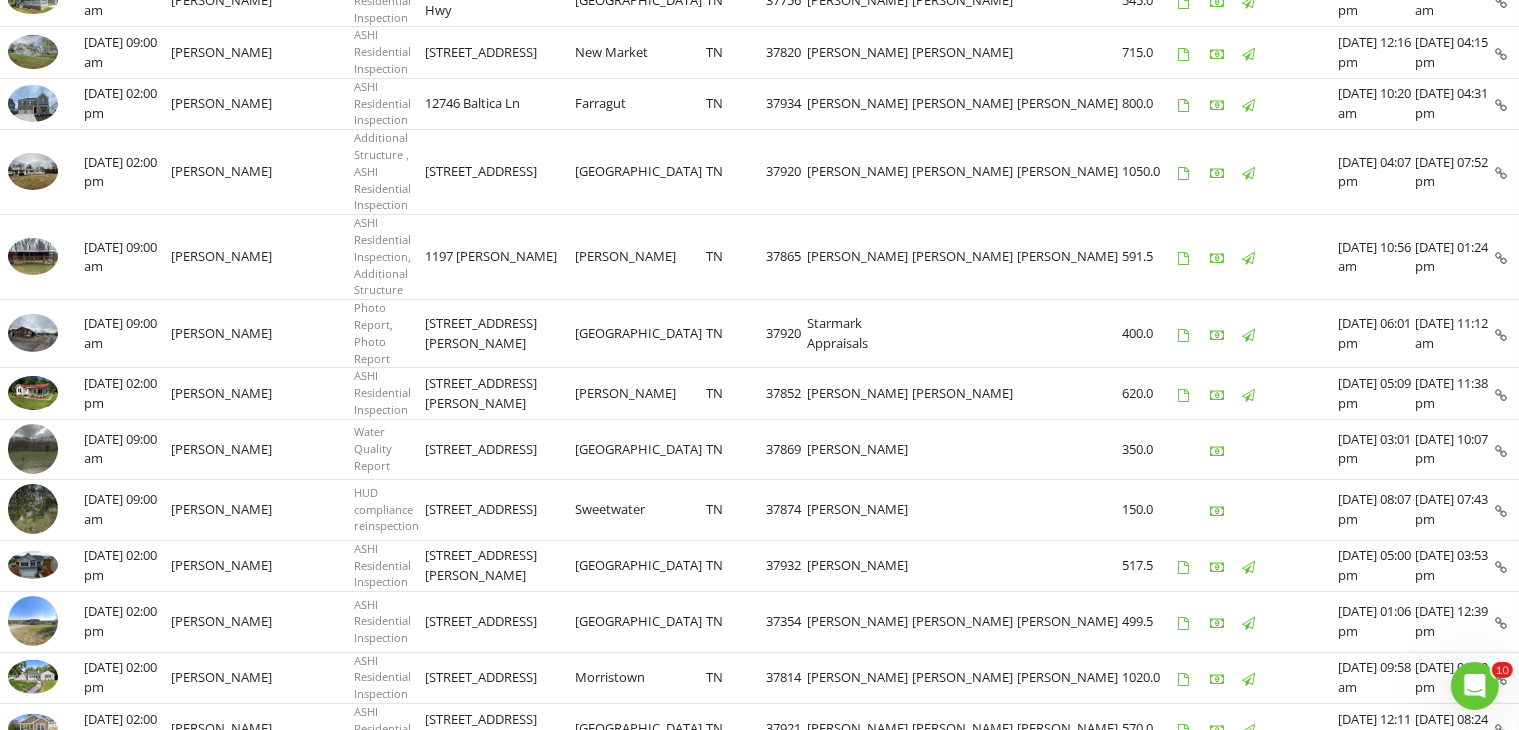 scroll, scrollTop: 1158, scrollLeft: 0, axis: vertical 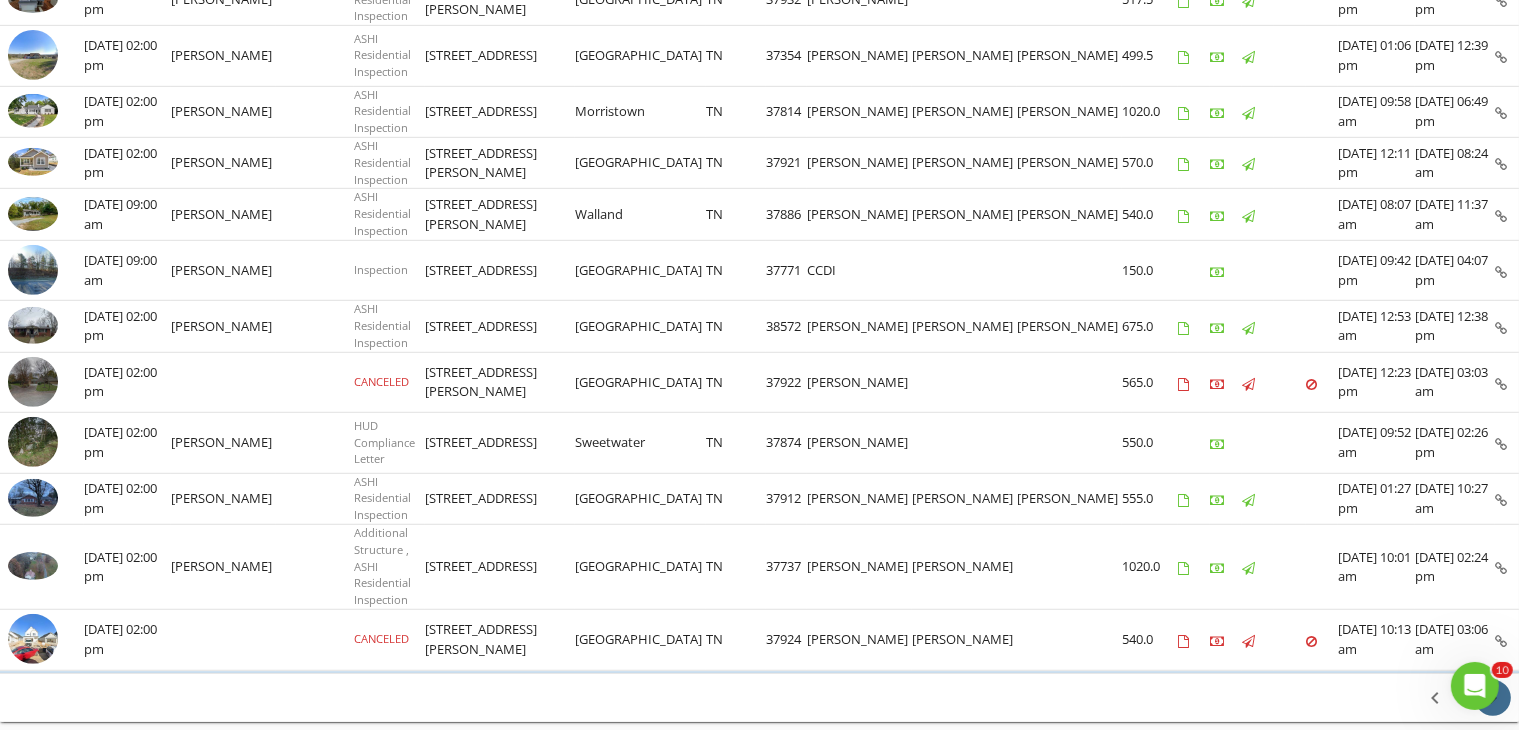 click on "chevron_right" at bounding box center [1493, 698] 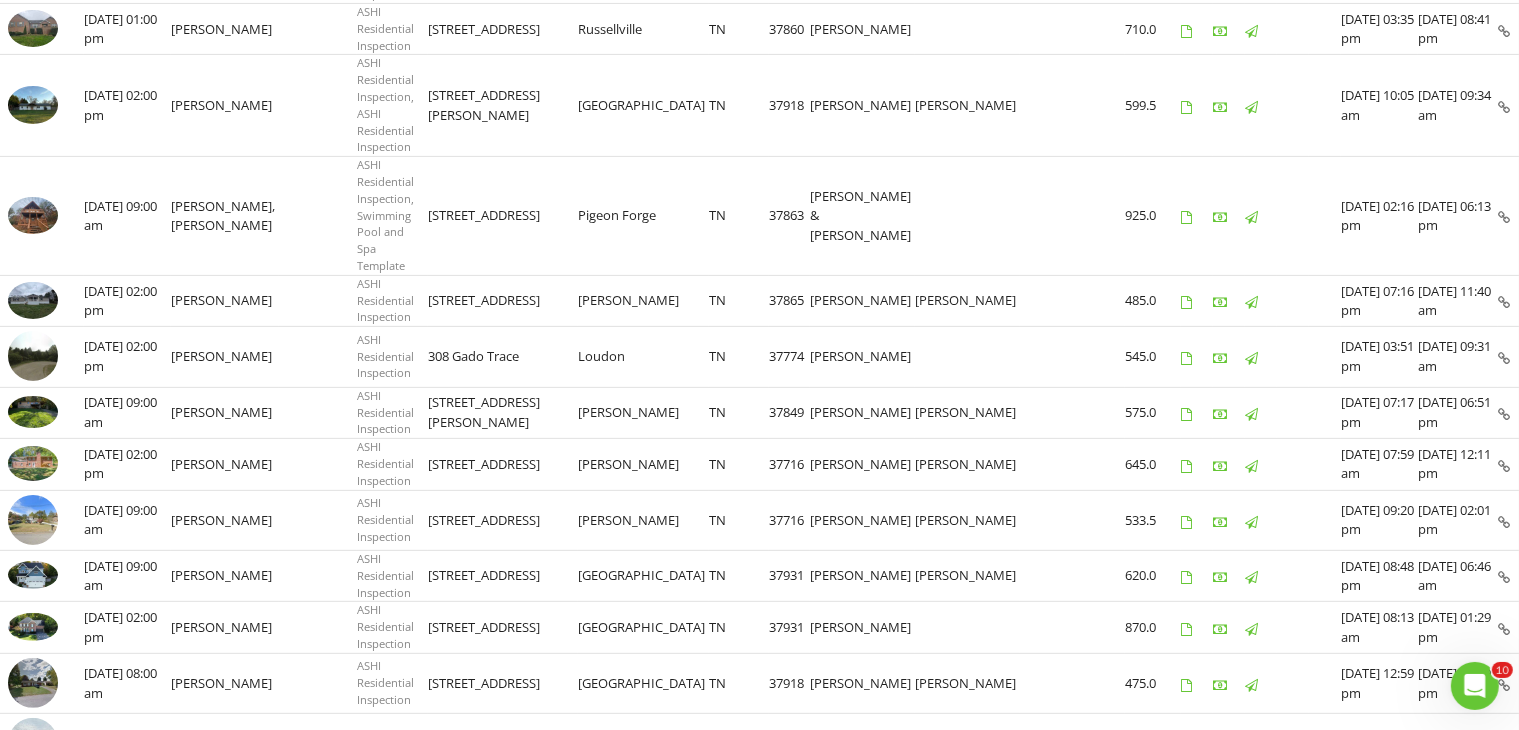 scroll, scrollTop: 1112, scrollLeft: 0, axis: vertical 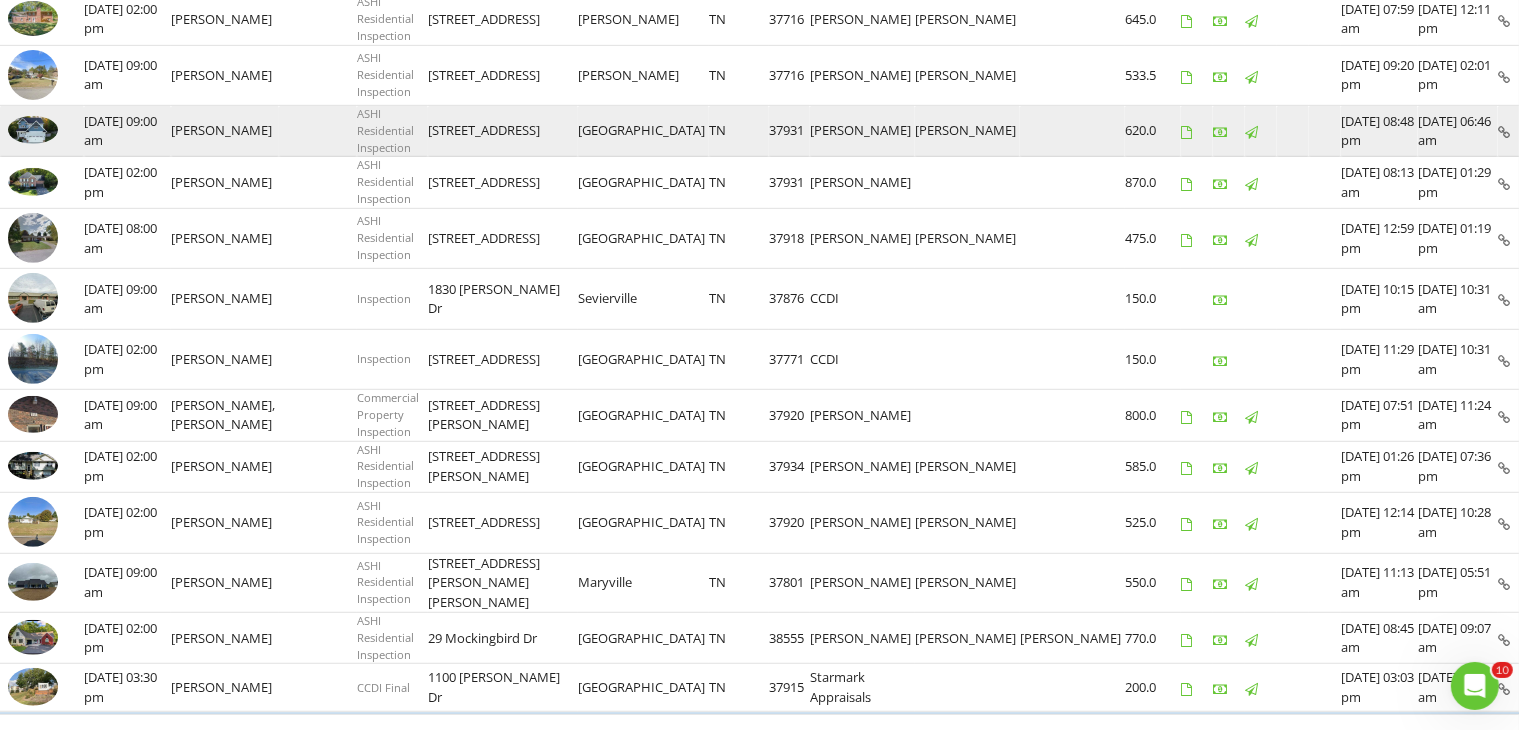 click at bounding box center [33, 130] 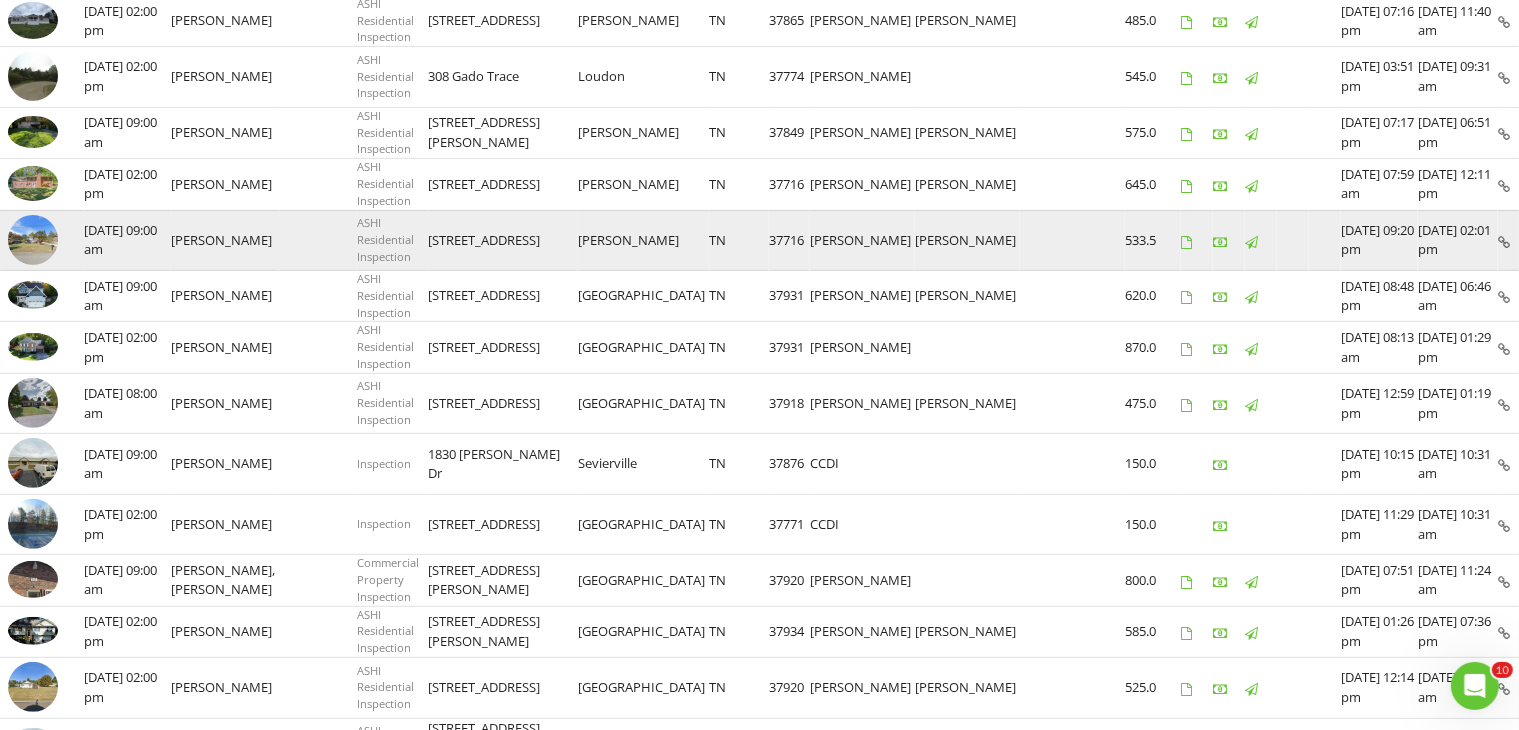 scroll, scrollTop: 912, scrollLeft: 0, axis: vertical 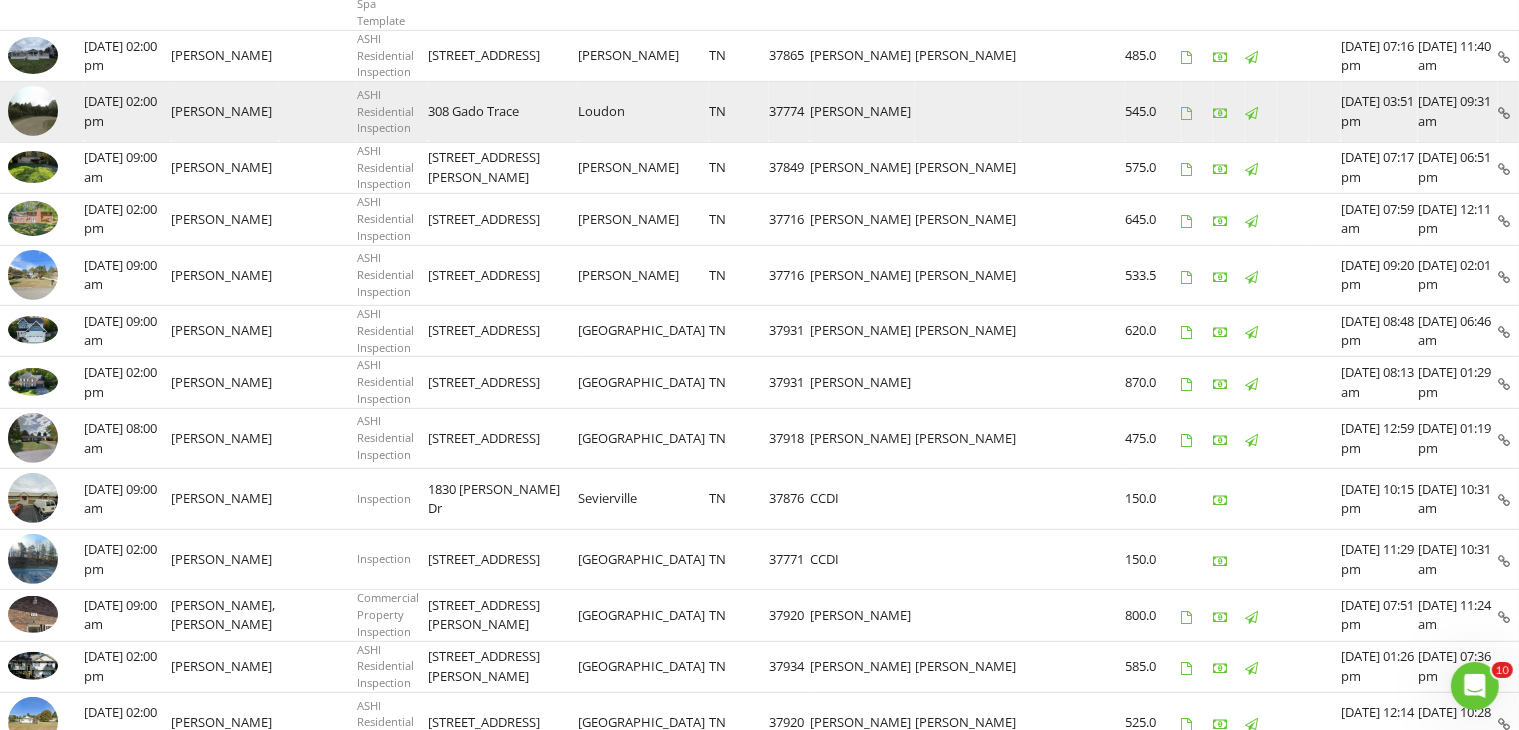 click at bounding box center (33, 111) 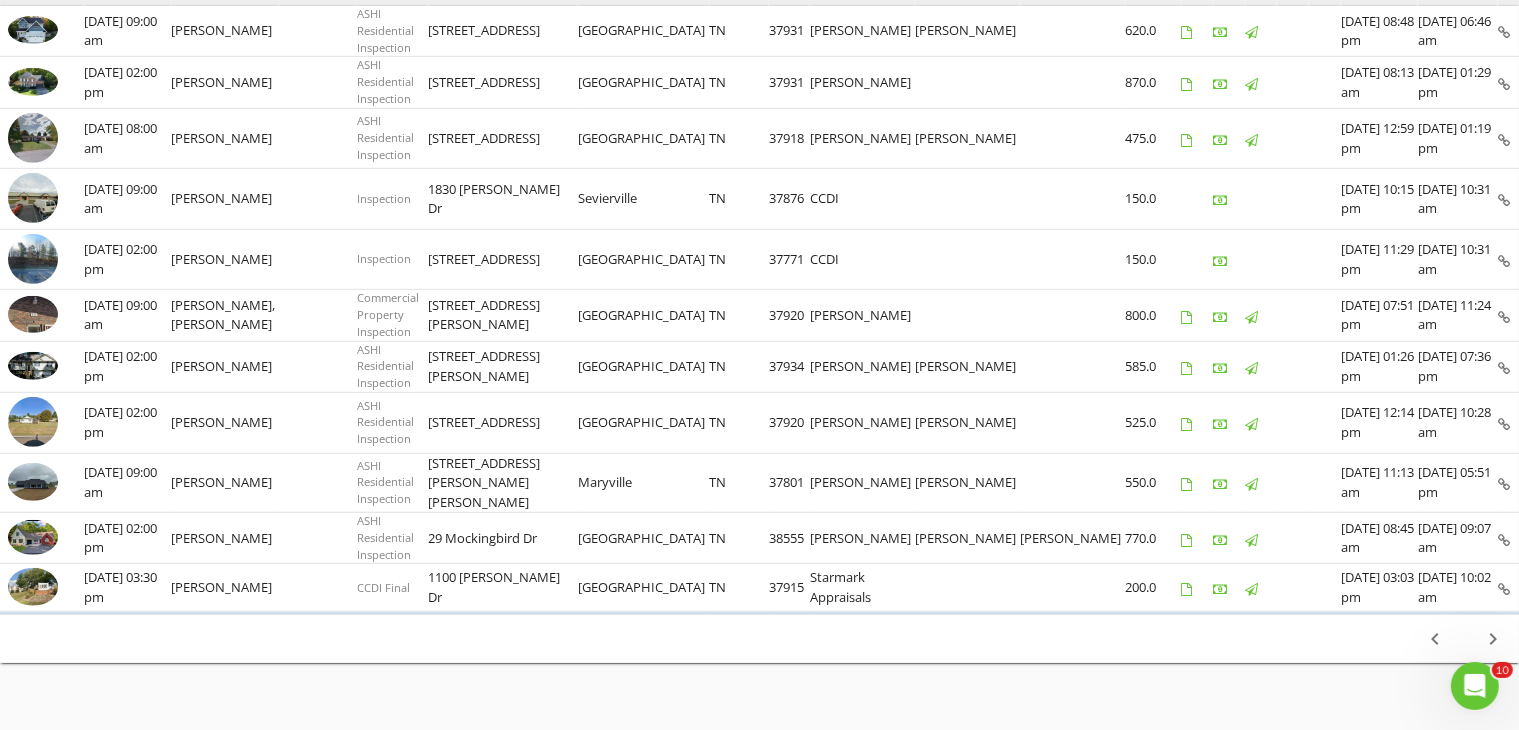 scroll, scrollTop: 1236, scrollLeft: 0, axis: vertical 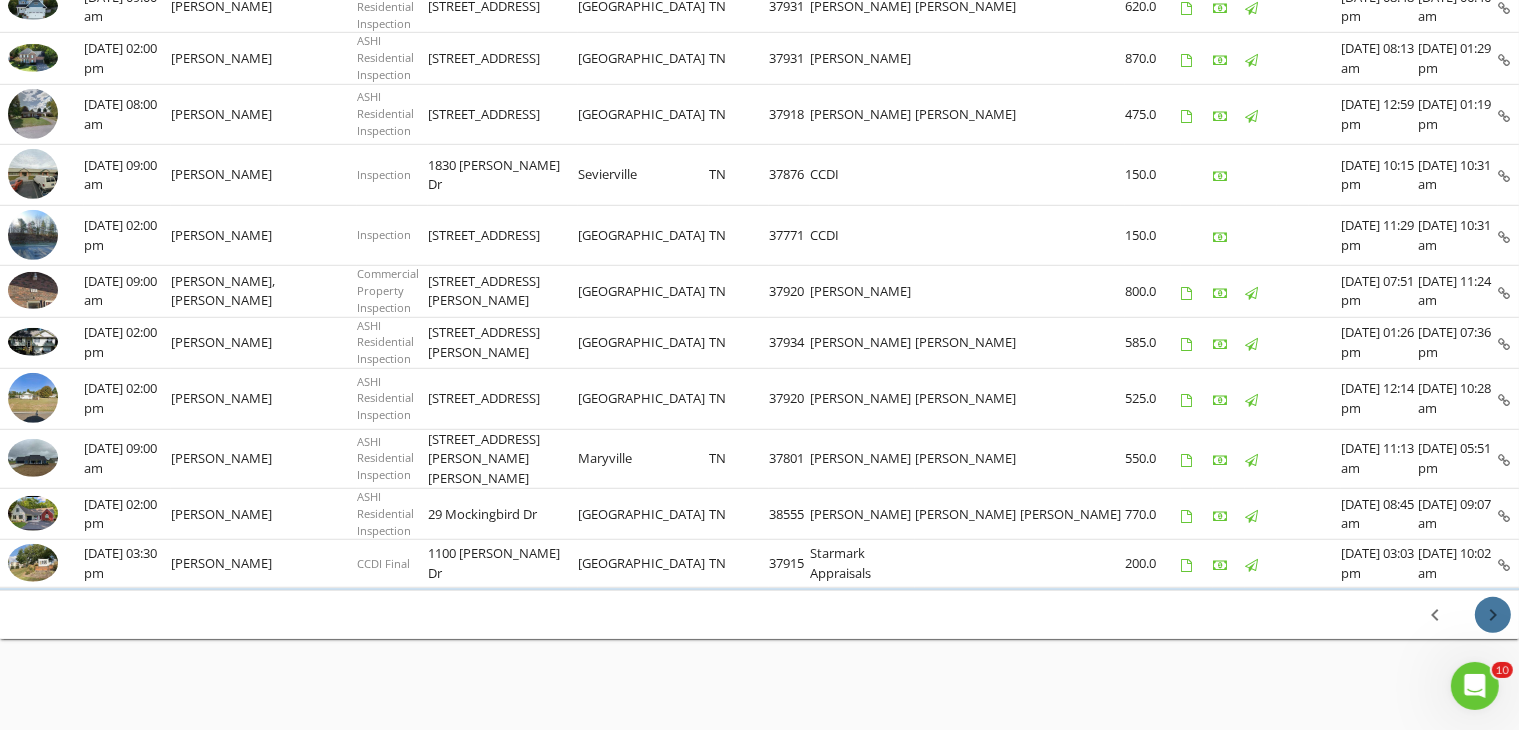 click on "chevron_right" at bounding box center [1493, 615] 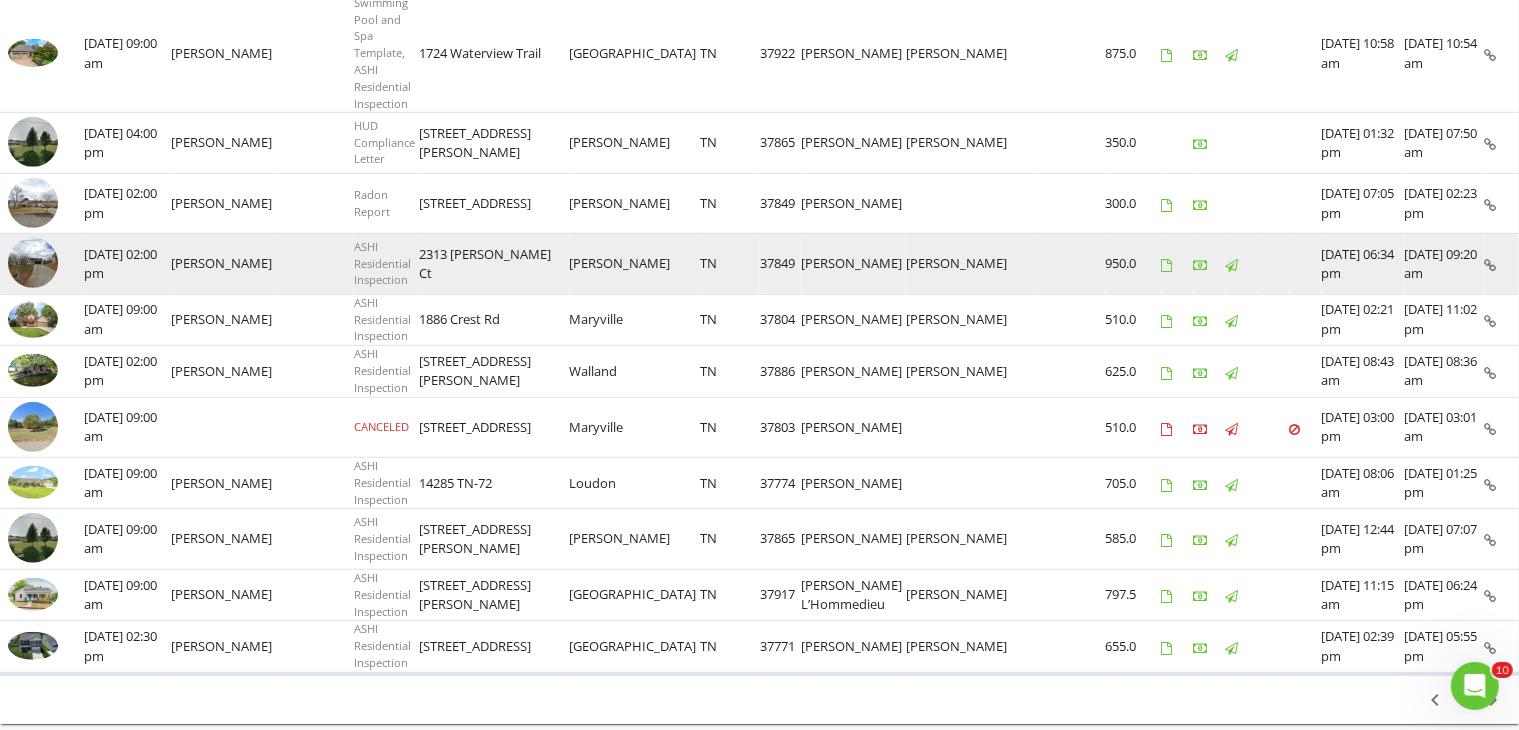 scroll, scrollTop: 1252, scrollLeft: 0, axis: vertical 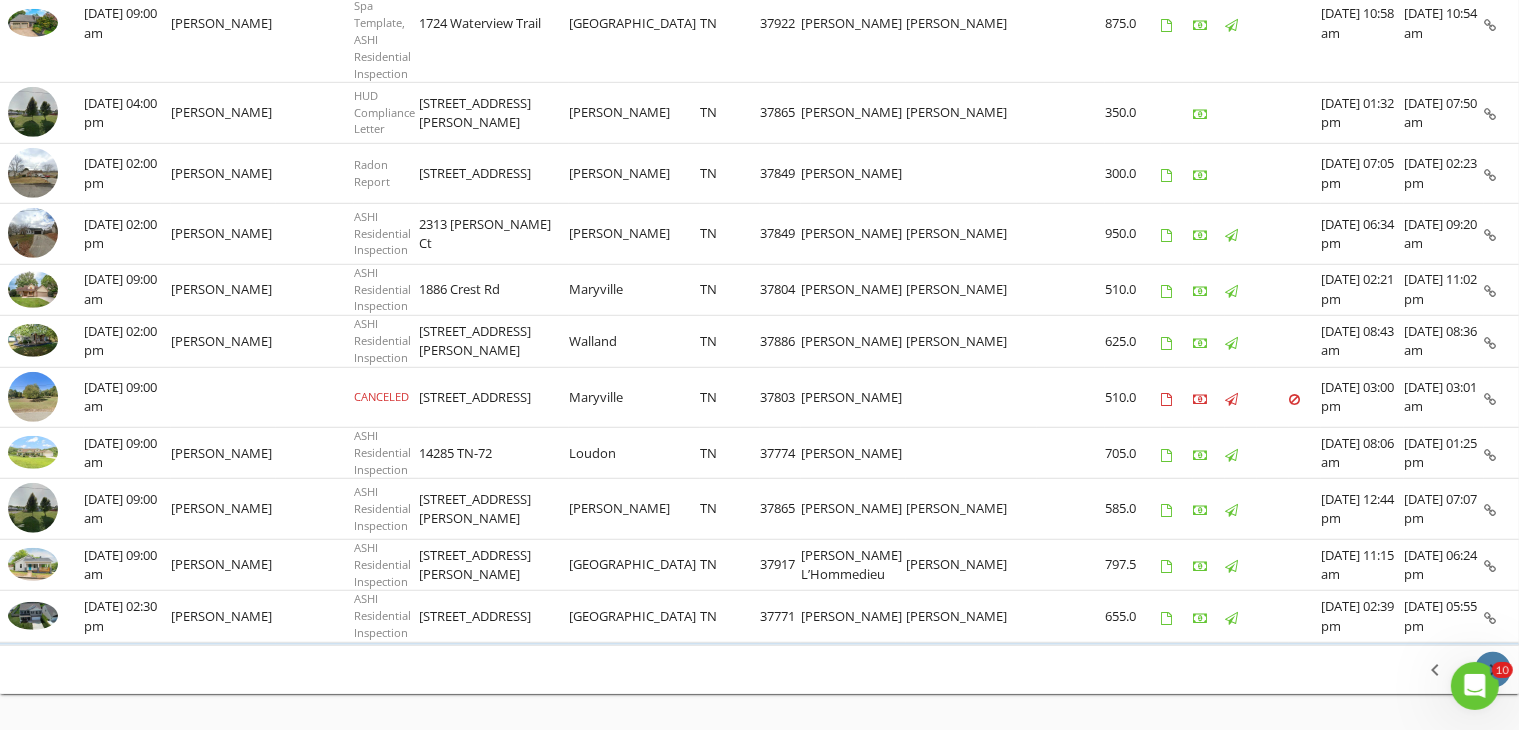 click on "chevron_right" at bounding box center [1493, 670] 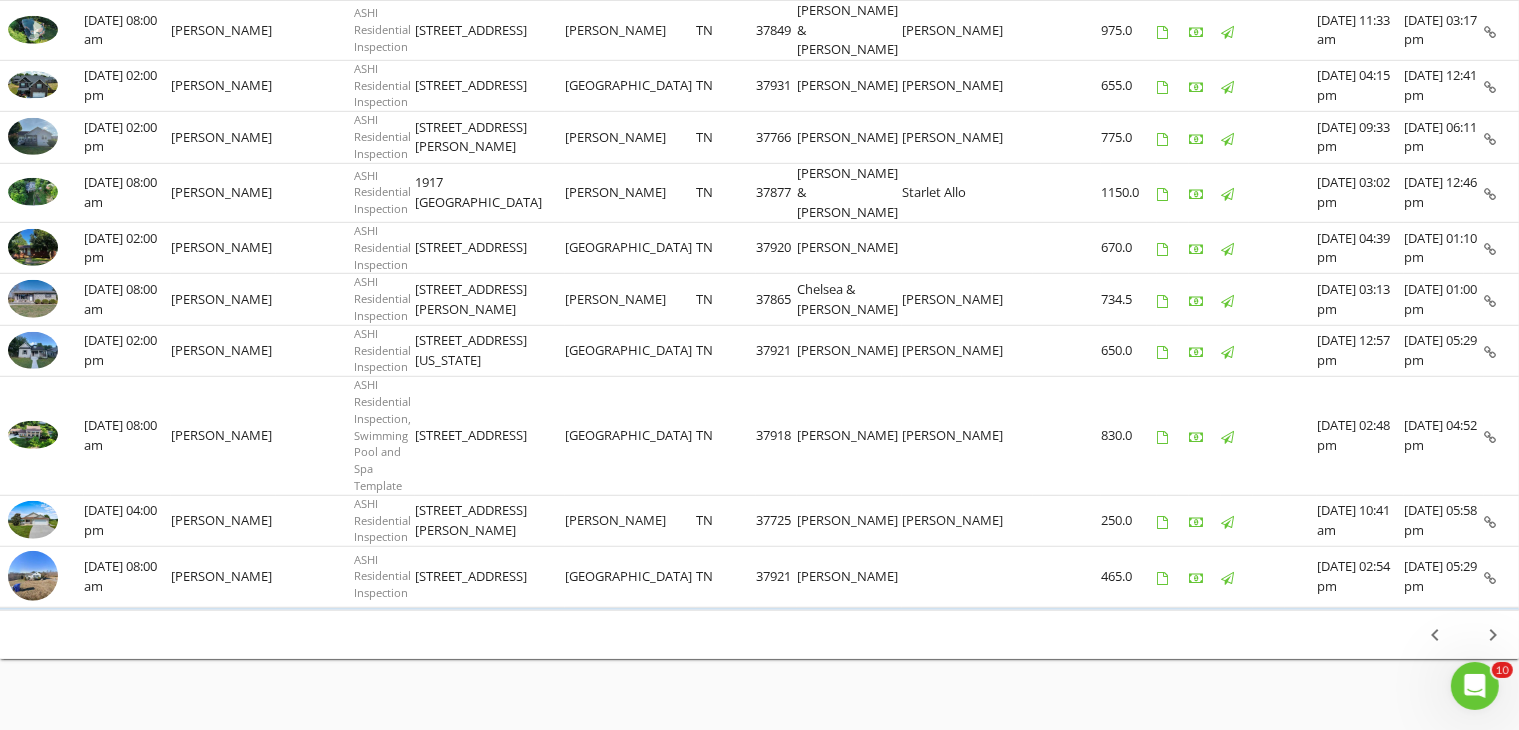 scroll, scrollTop: 1205, scrollLeft: 0, axis: vertical 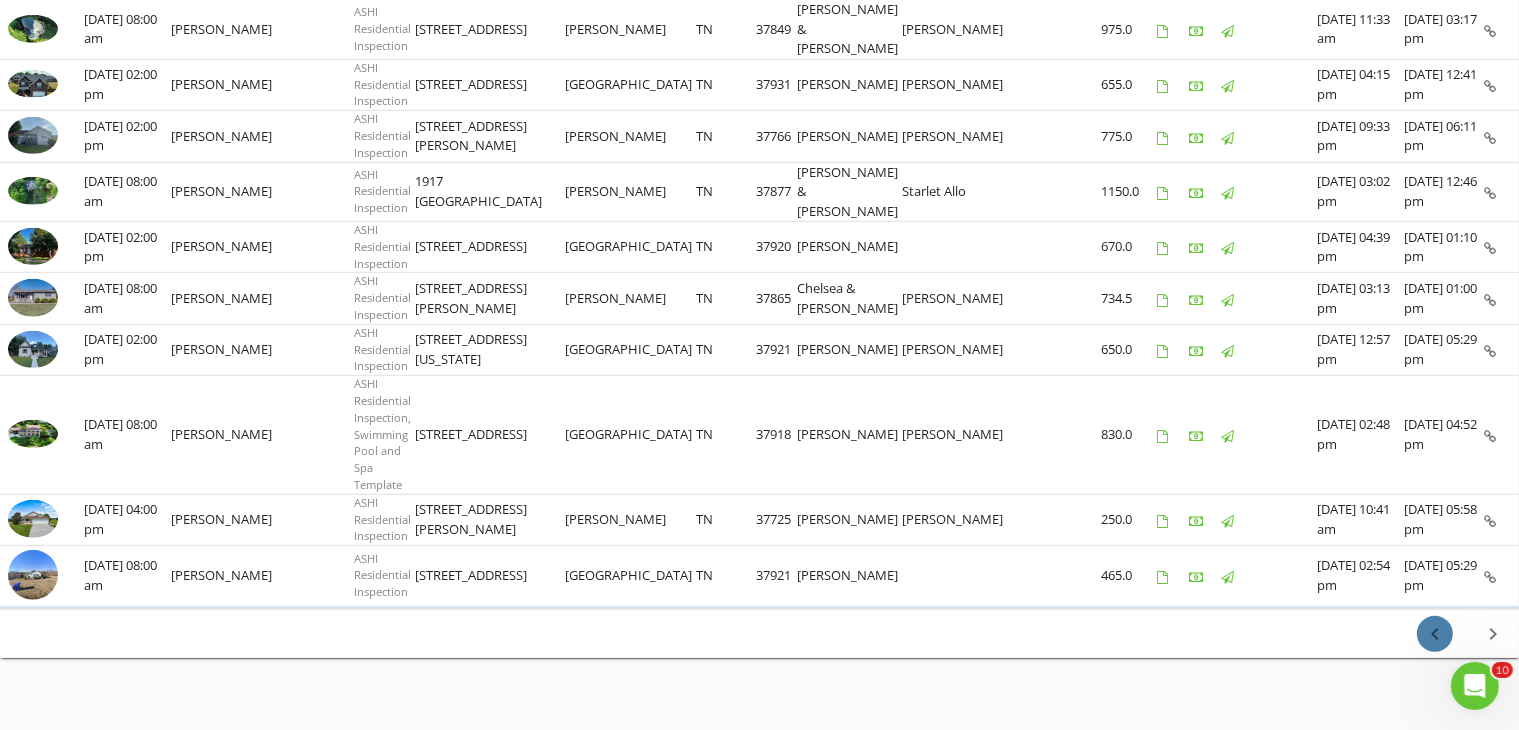 click on "chevron_left" at bounding box center (1435, 634) 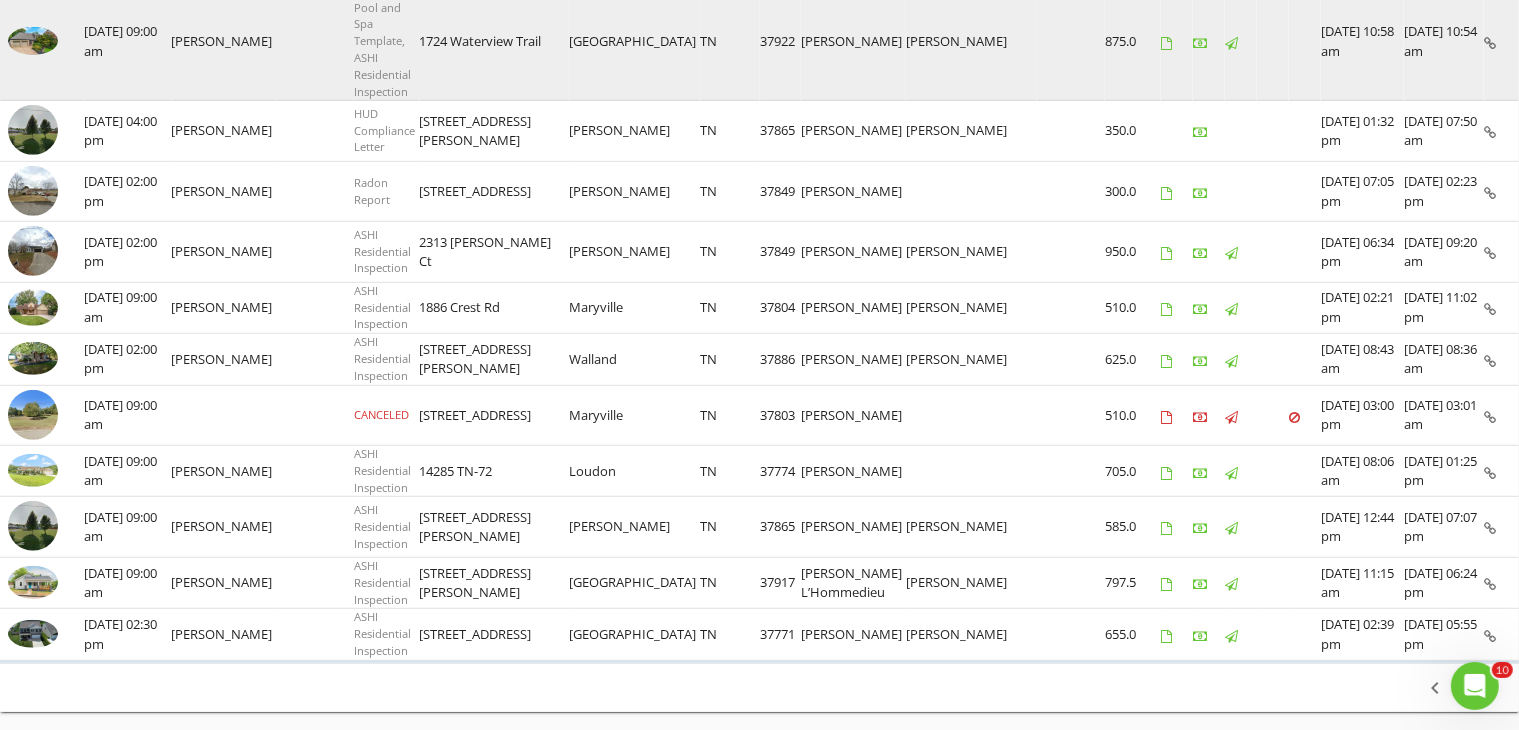 scroll, scrollTop: 1252, scrollLeft: 0, axis: vertical 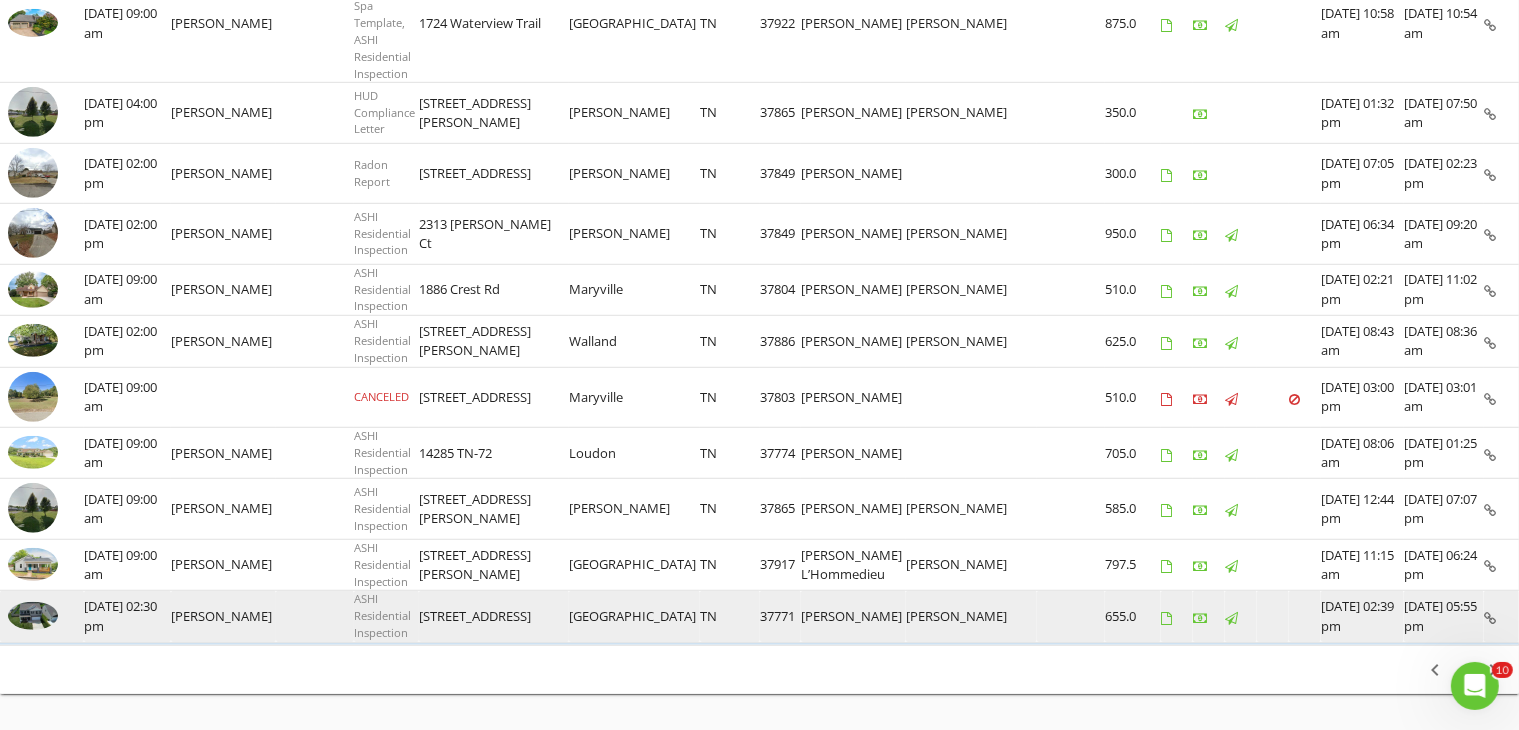 click at bounding box center [33, 616] 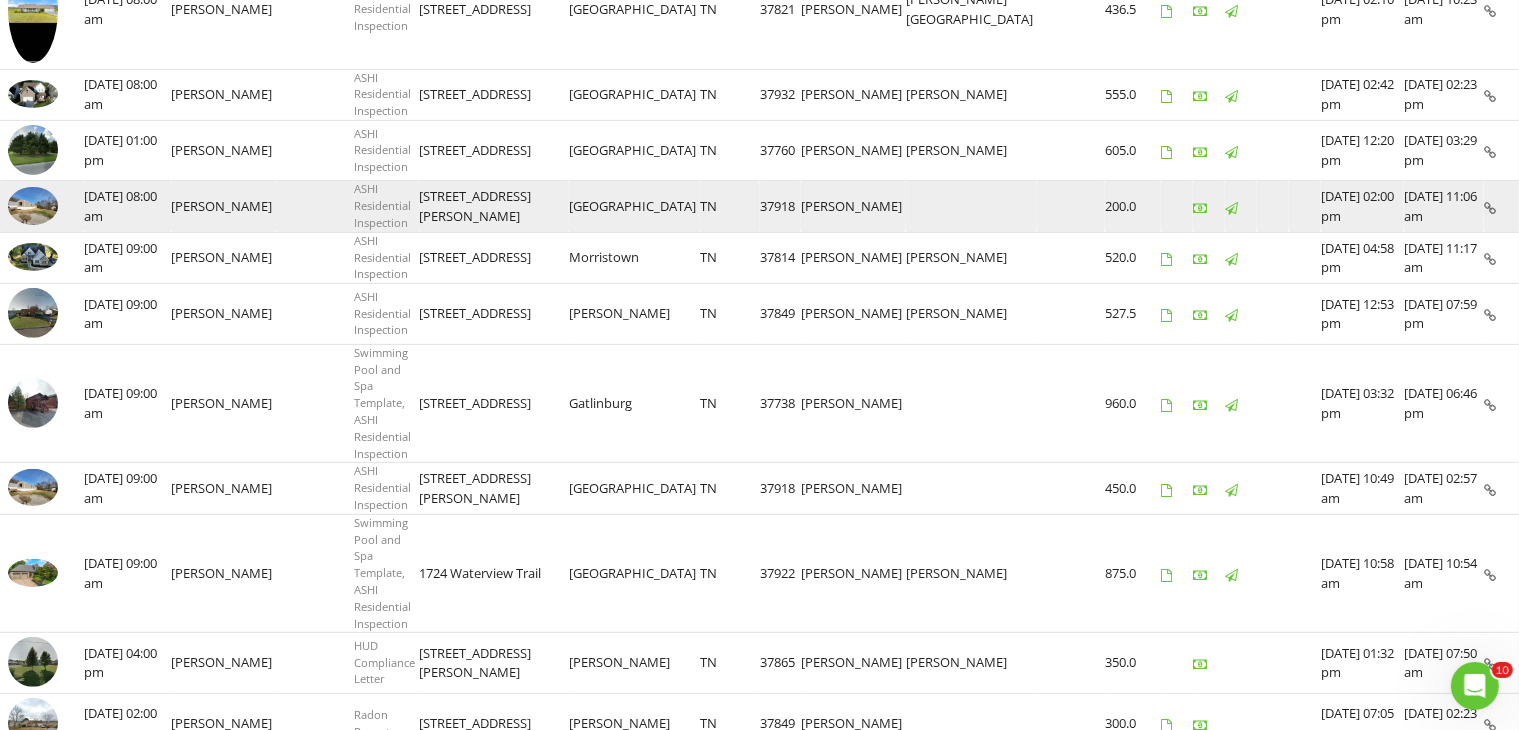 scroll, scrollTop: 652, scrollLeft: 0, axis: vertical 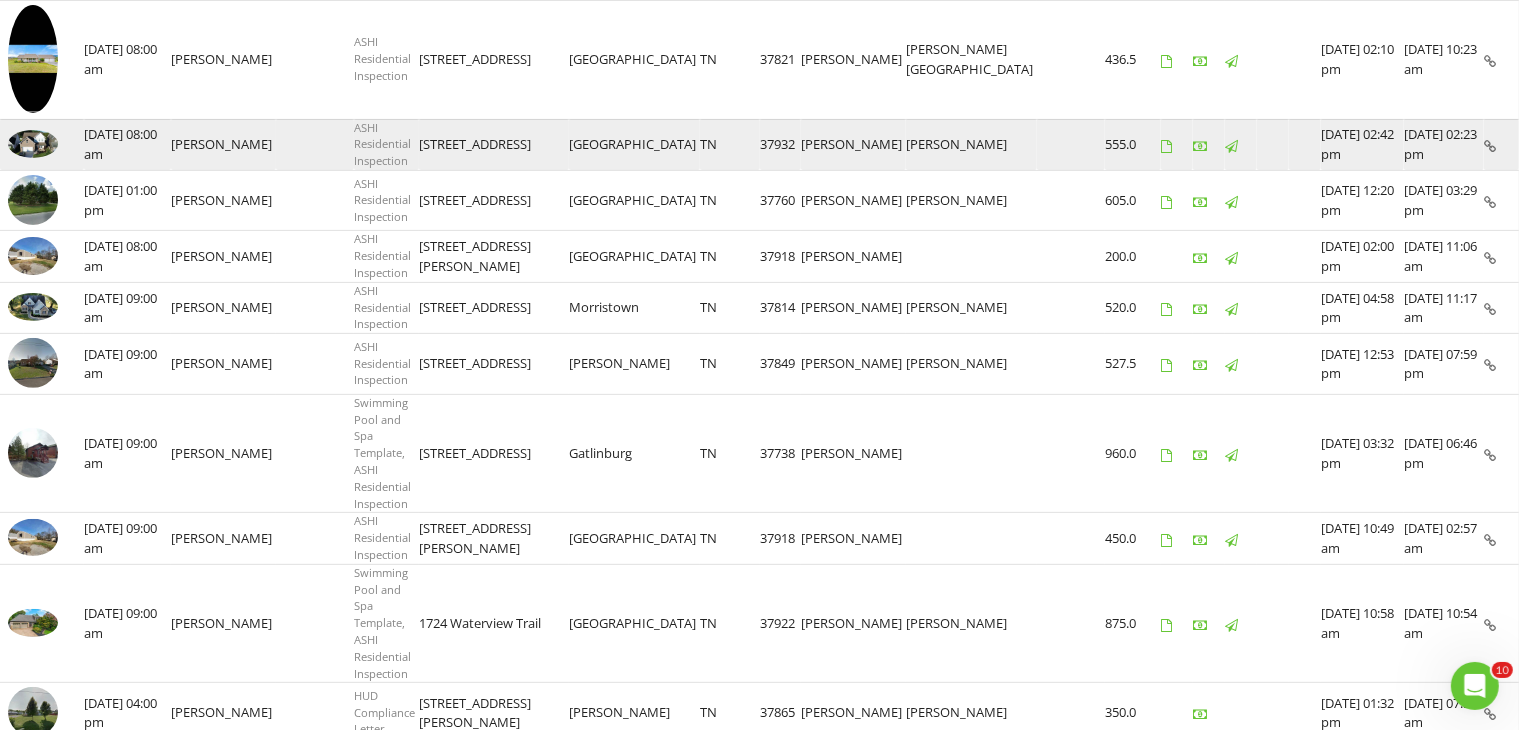 click at bounding box center (33, 144) 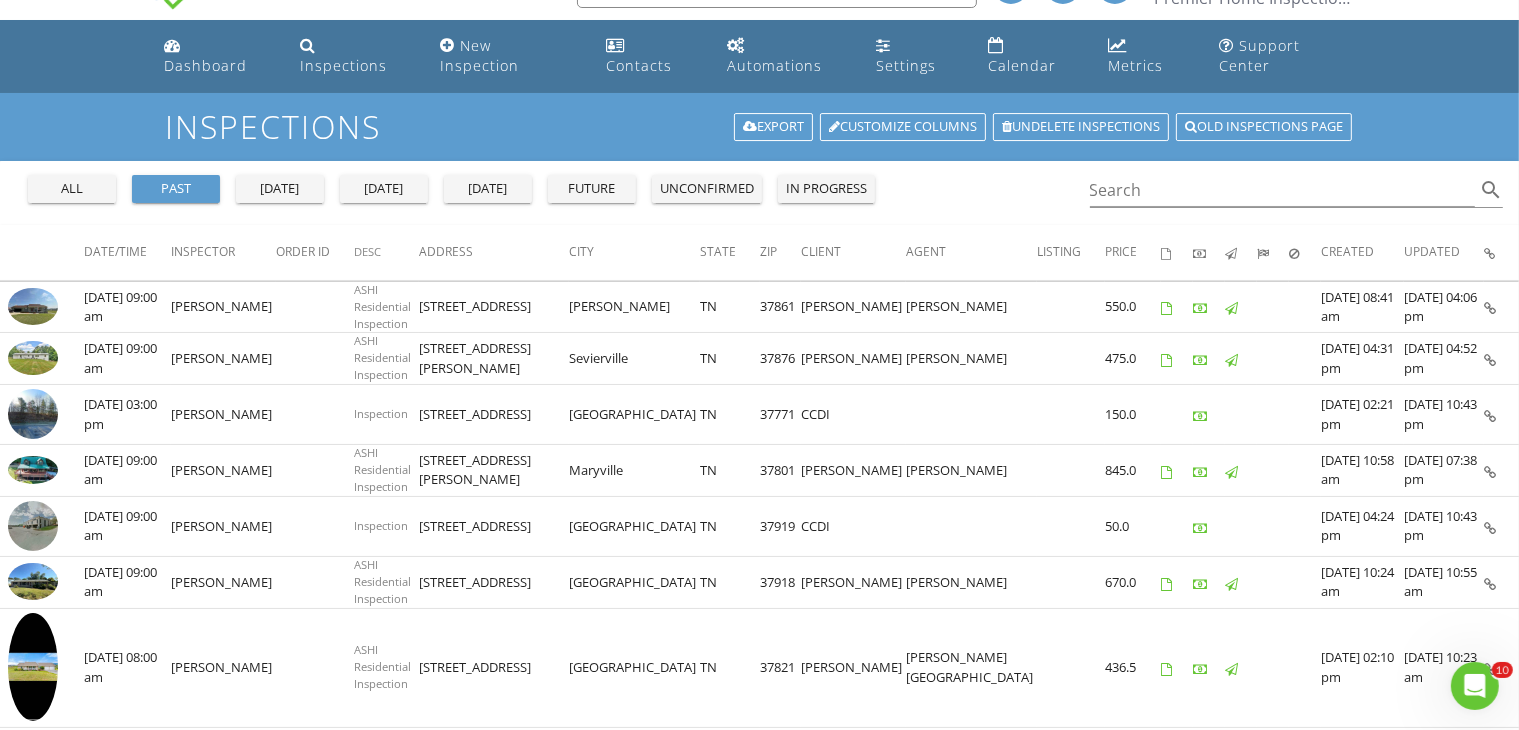 scroll, scrollTop: 0, scrollLeft: 0, axis: both 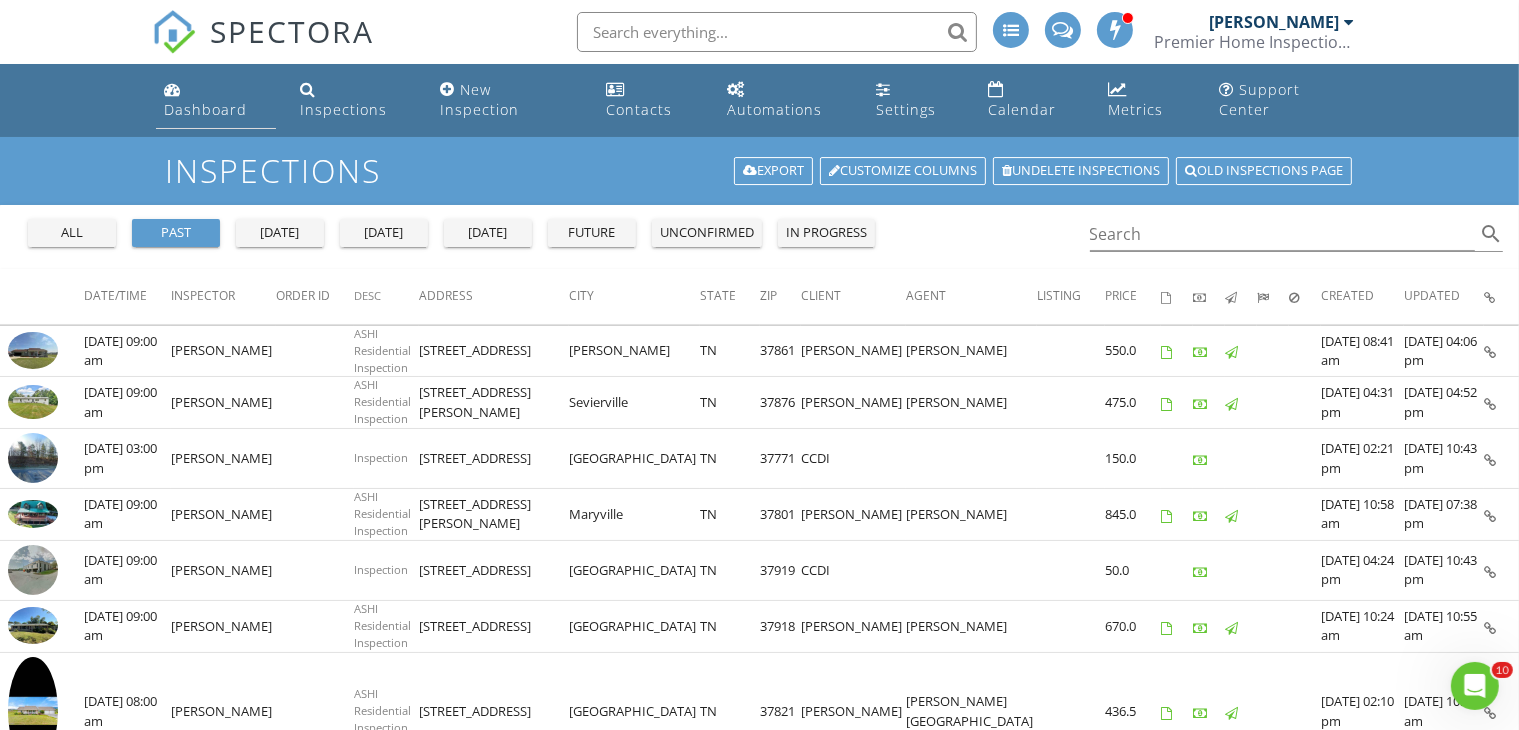 click on "Dashboard" at bounding box center (205, 109) 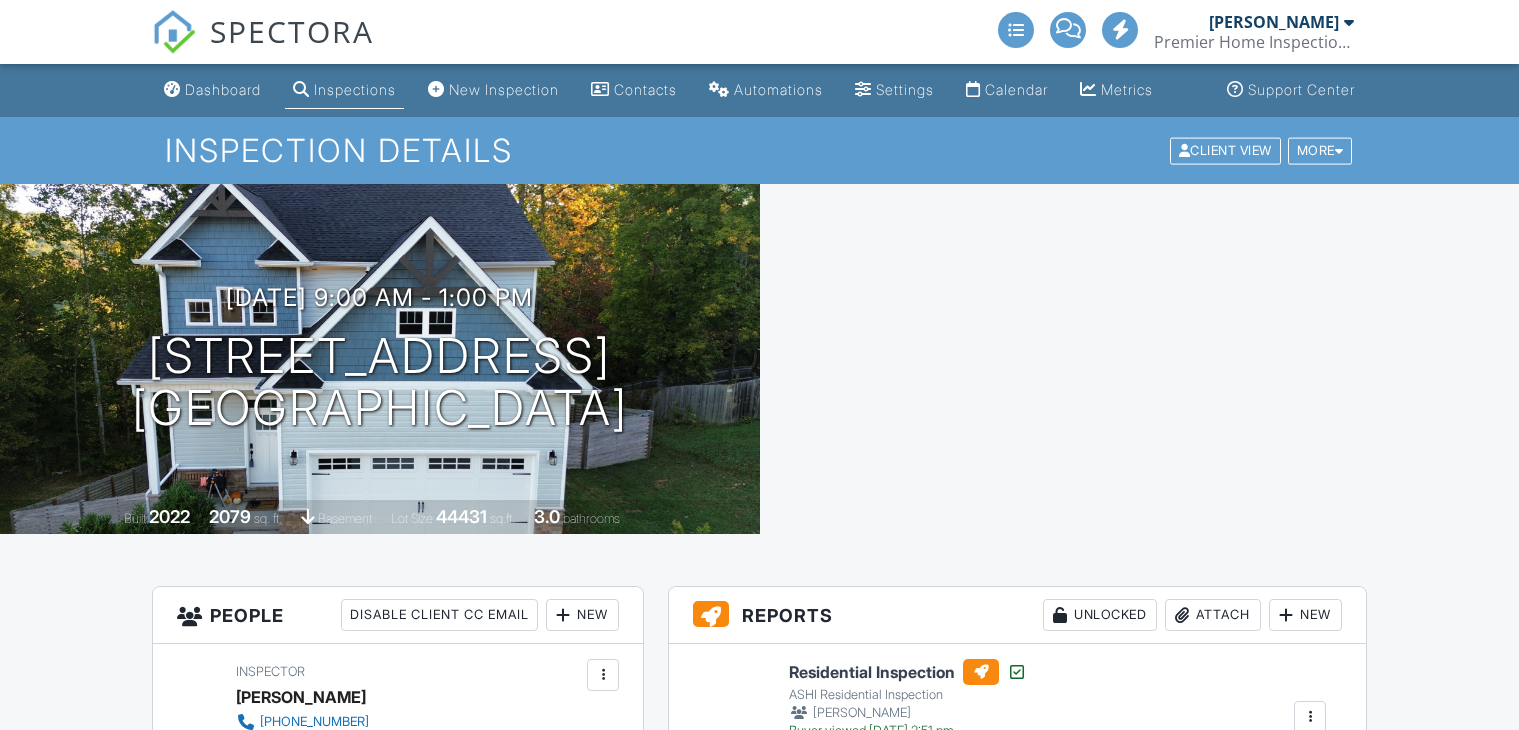 scroll, scrollTop: 0, scrollLeft: 0, axis: both 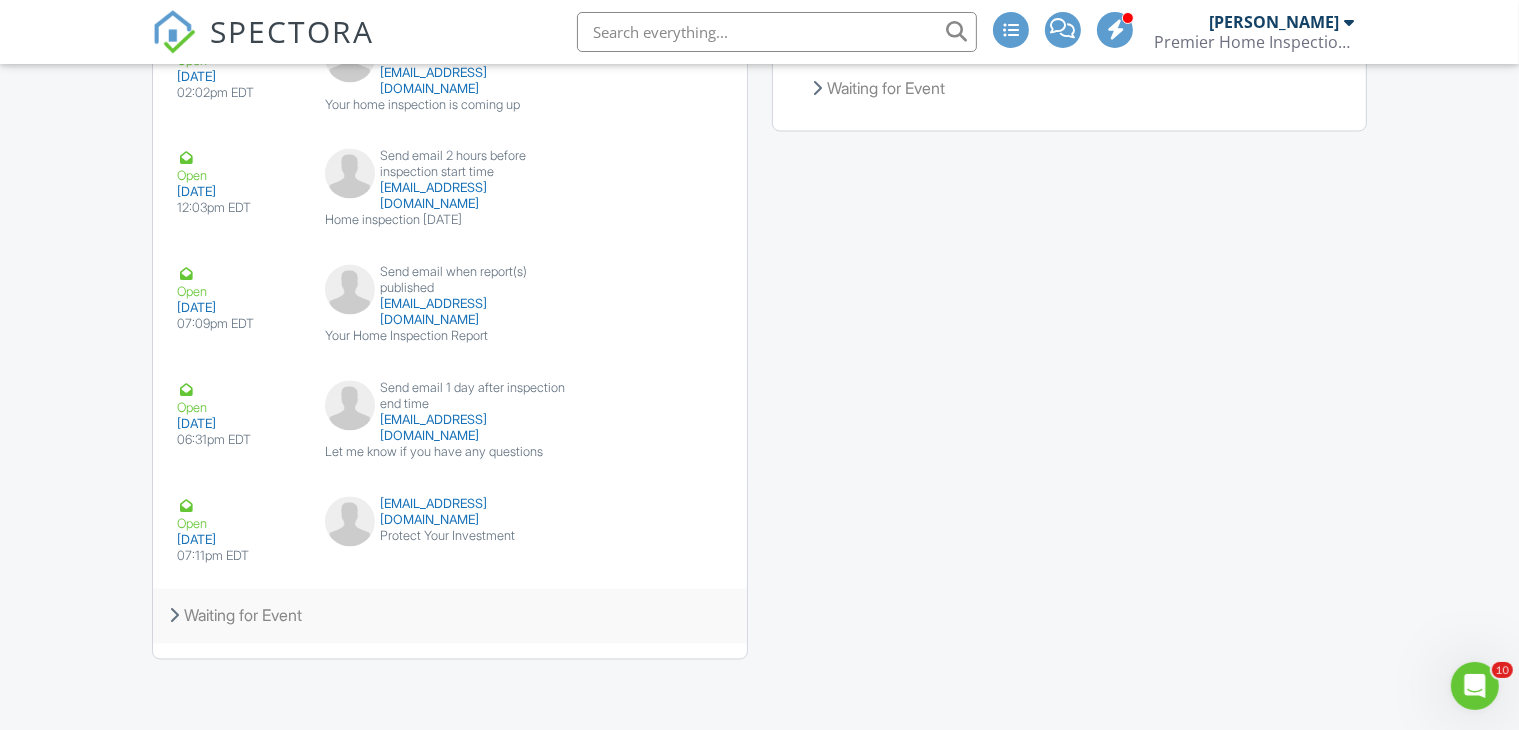 click on "Waiting for Event" at bounding box center [450, 616] 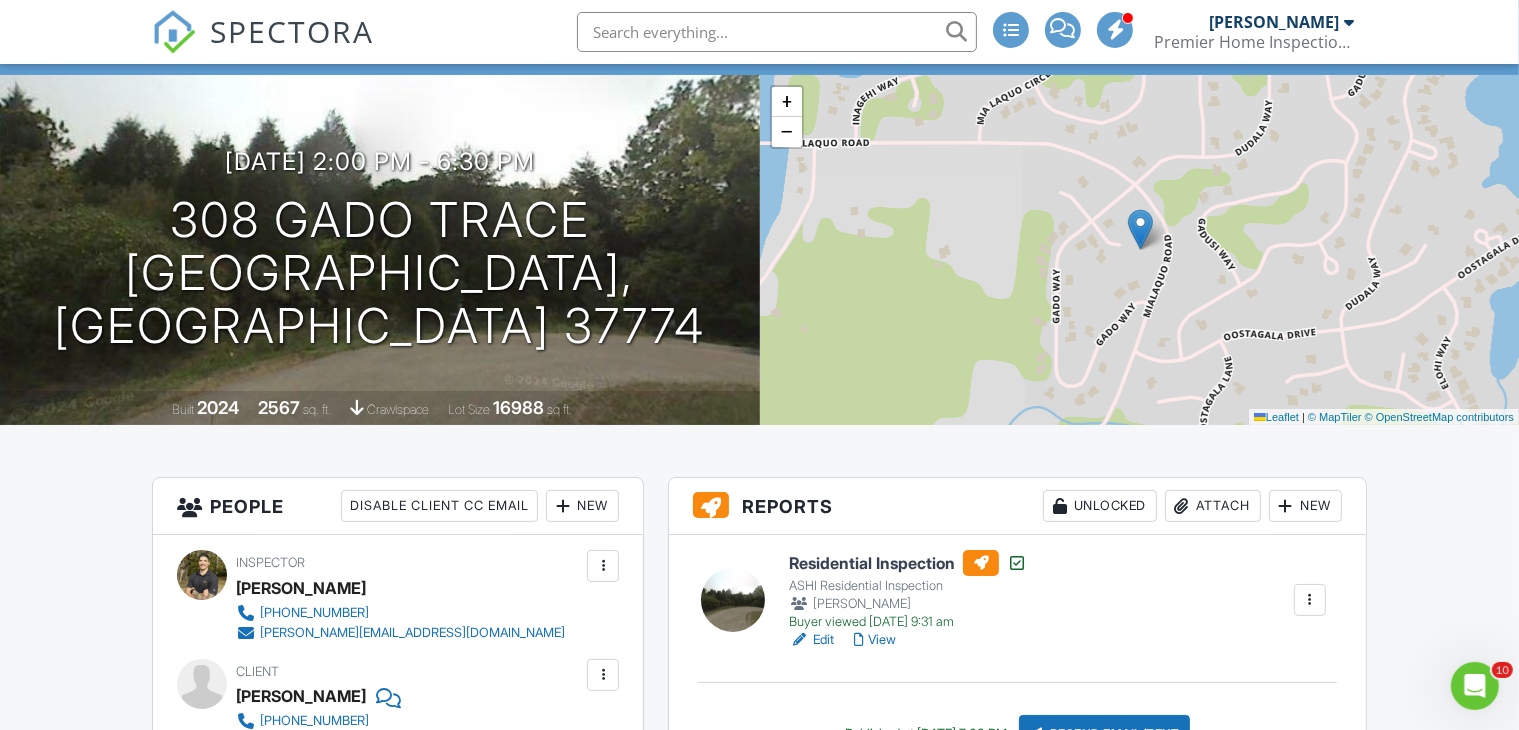 scroll, scrollTop: 0, scrollLeft: 0, axis: both 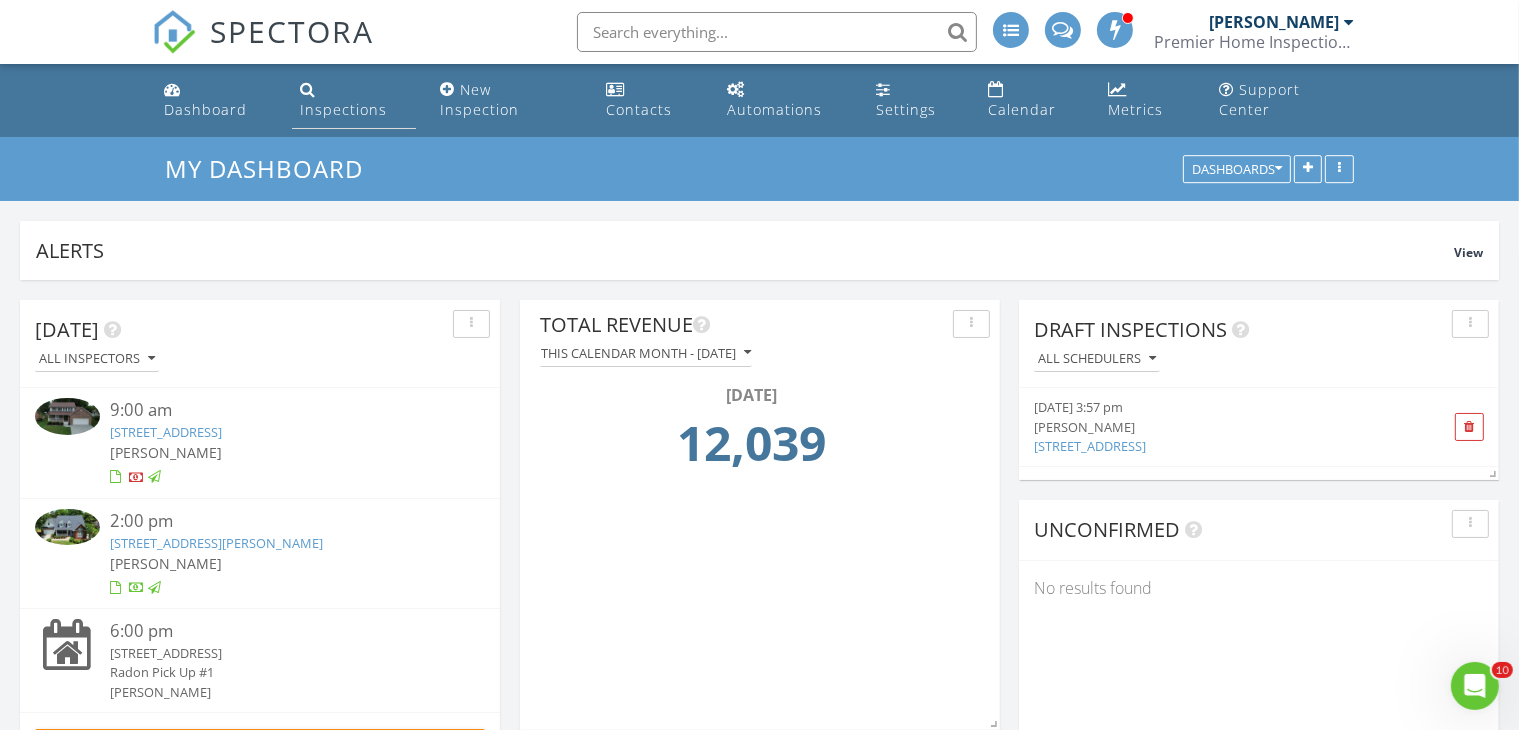 click on "Inspections" at bounding box center (353, 100) 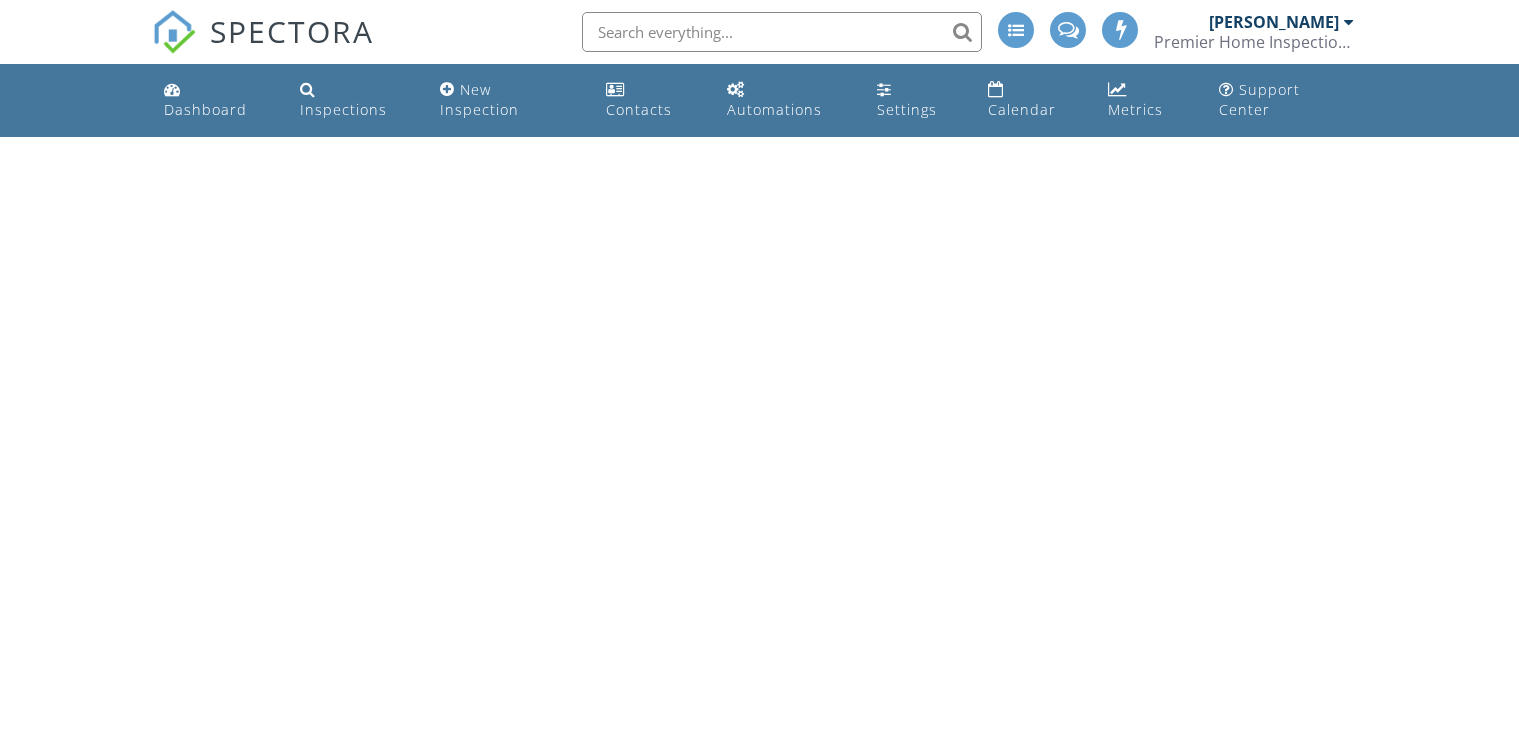 scroll, scrollTop: 0, scrollLeft: 0, axis: both 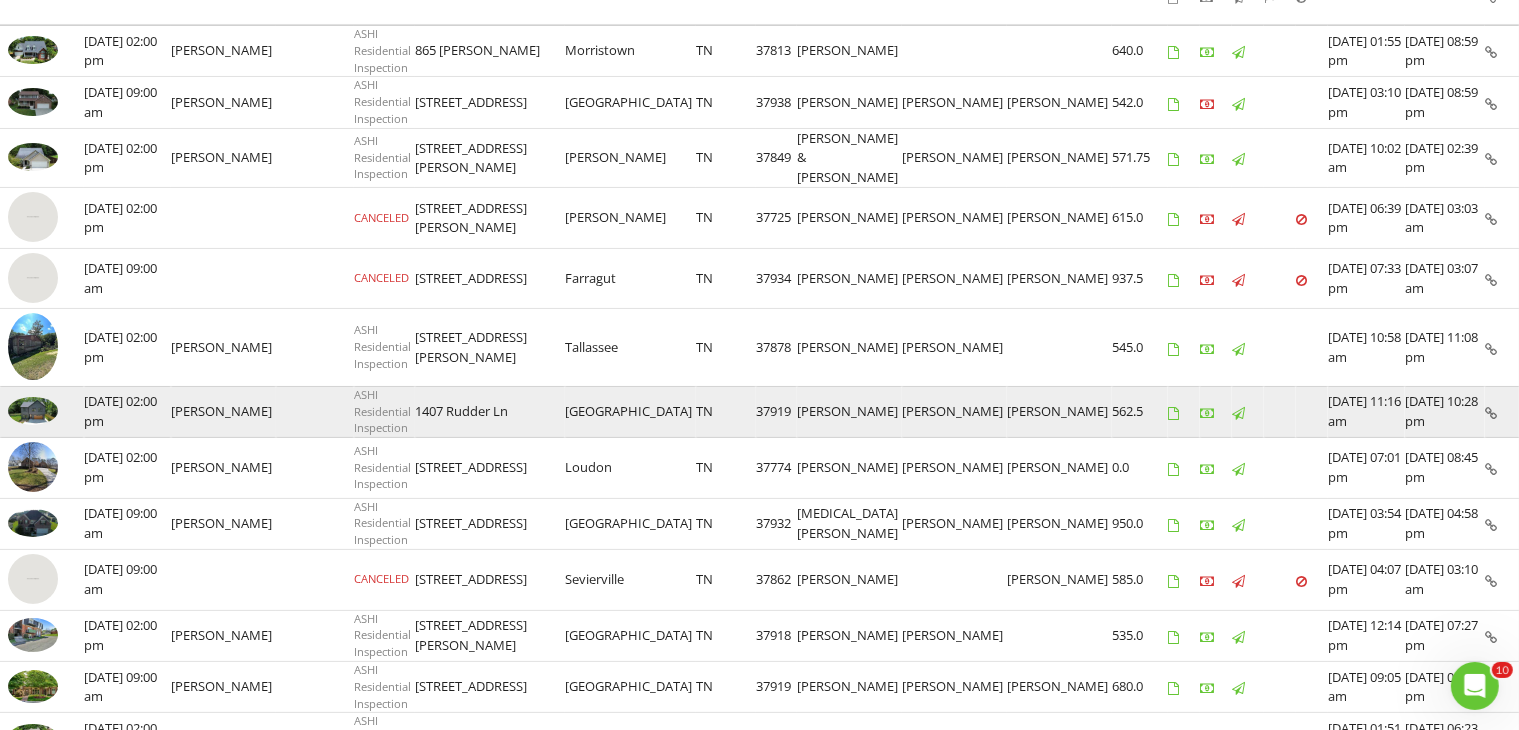 click at bounding box center (33, 411) 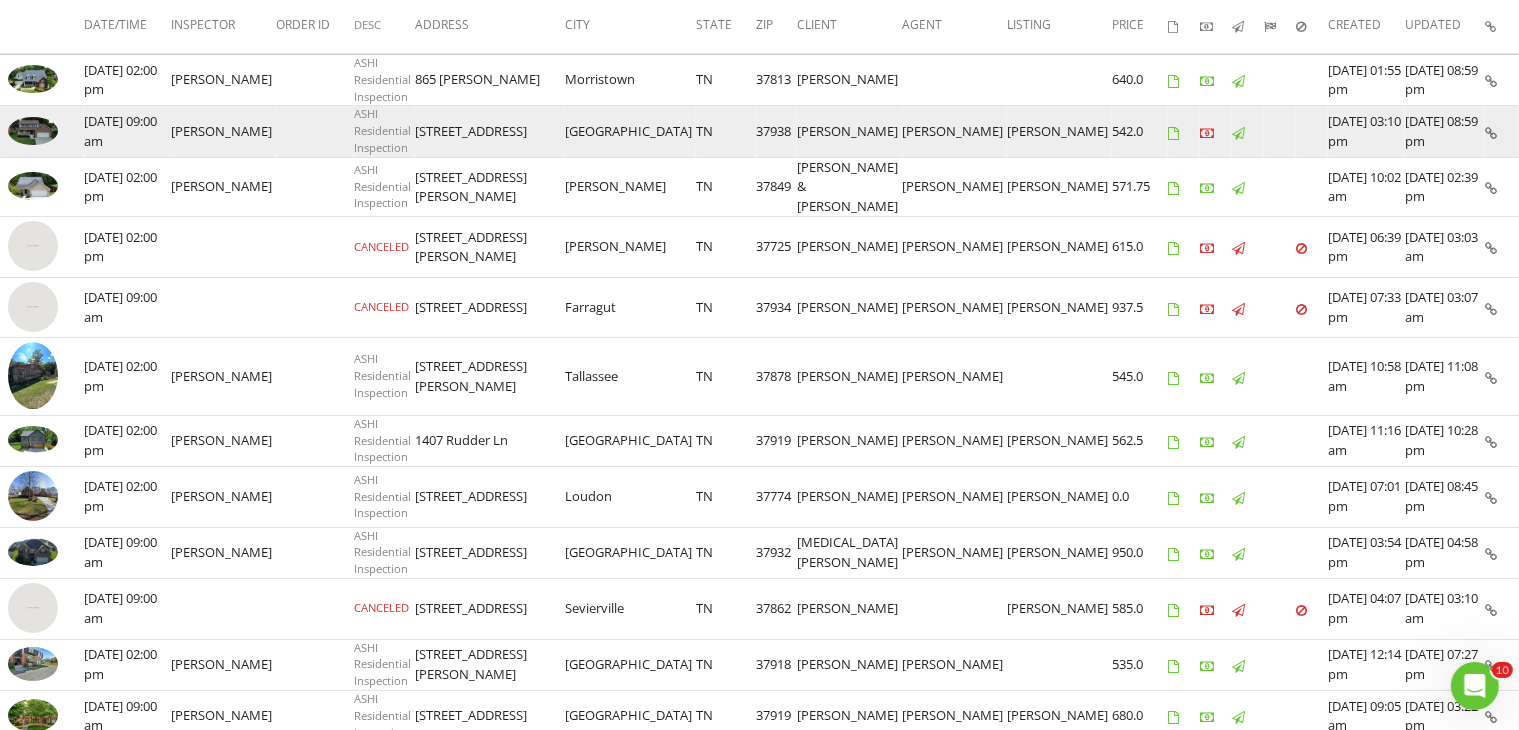 scroll, scrollTop: 300, scrollLeft: 0, axis: vertical 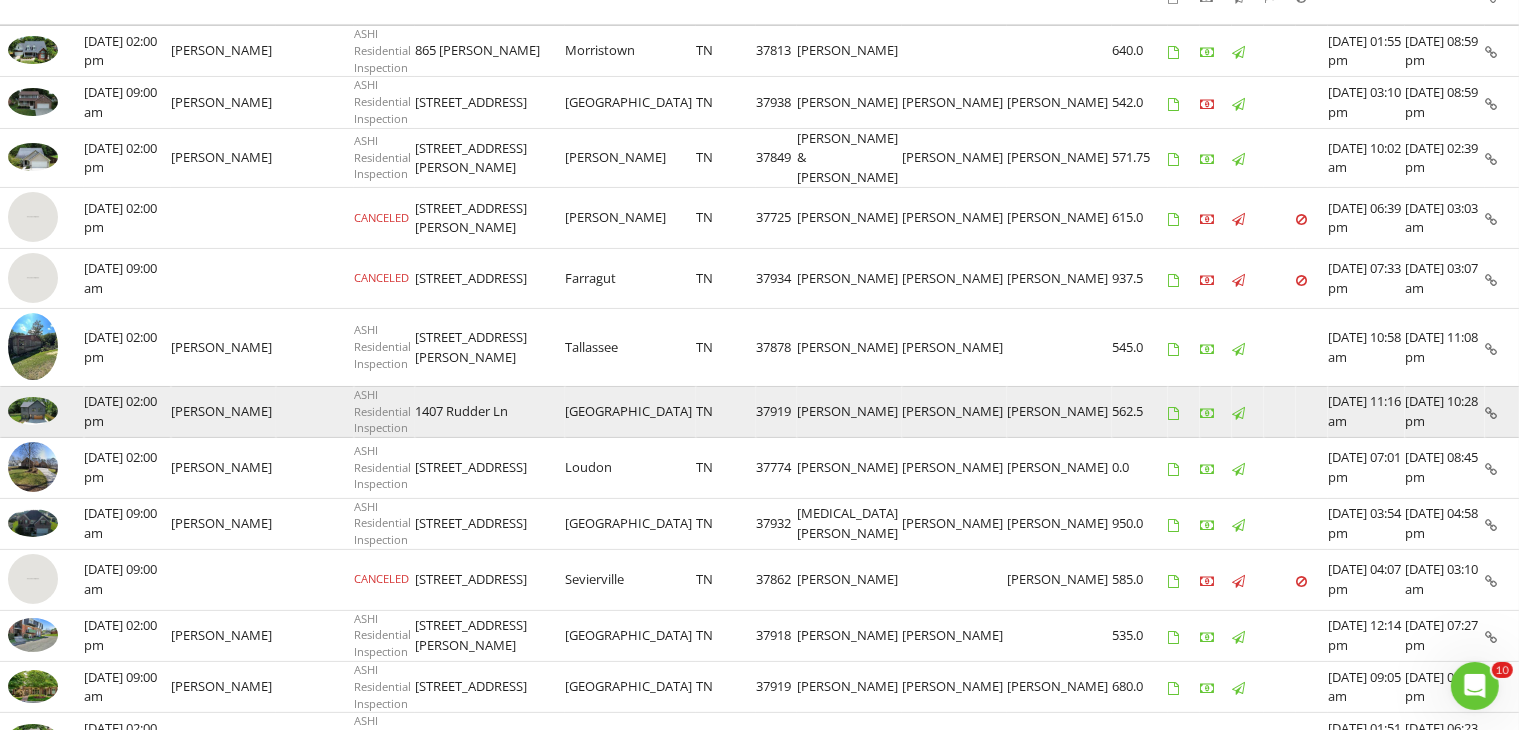 click on "1407 Rudder Ln" at bounding box center (490, 411) 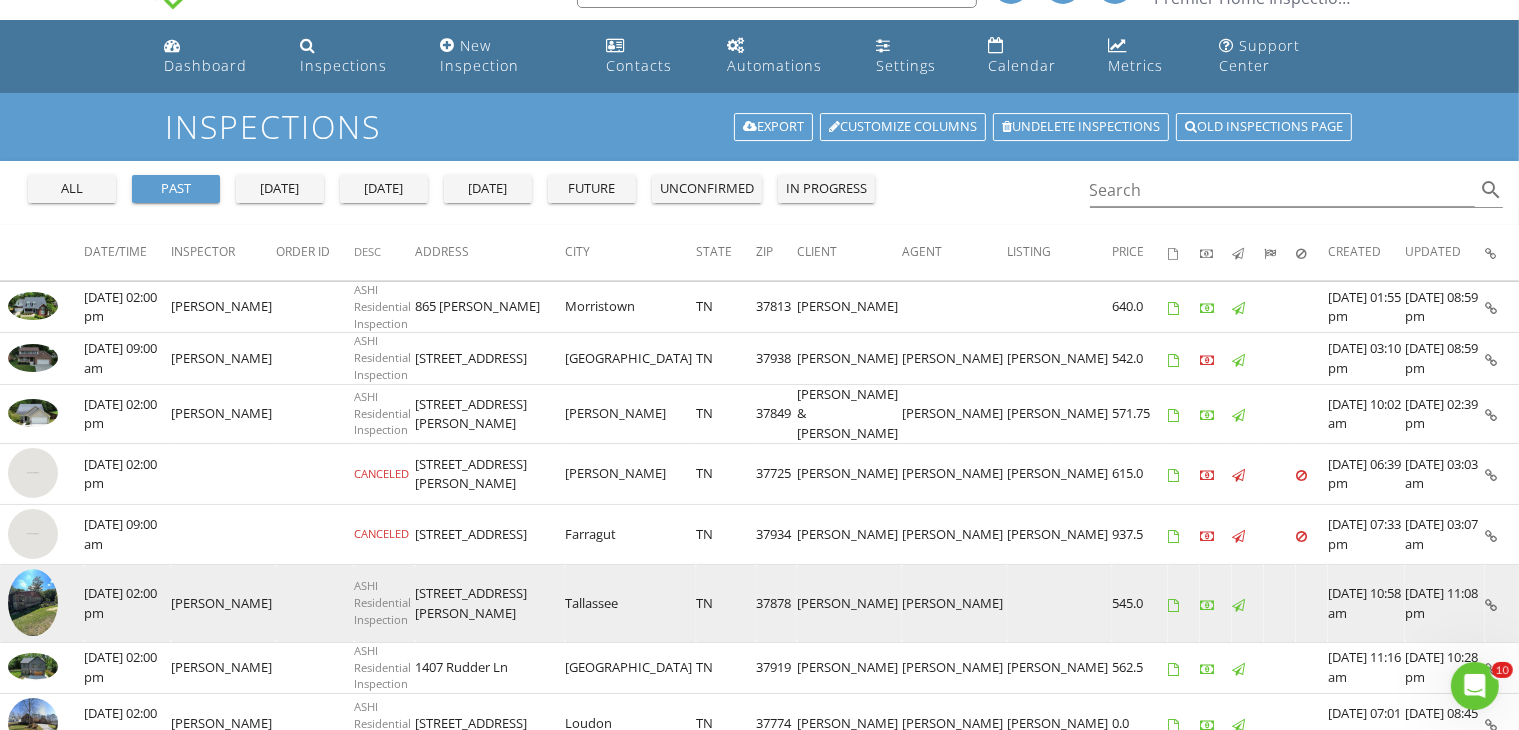 scroll, scrollTop: 0, scrollLeft: 0, axis: both 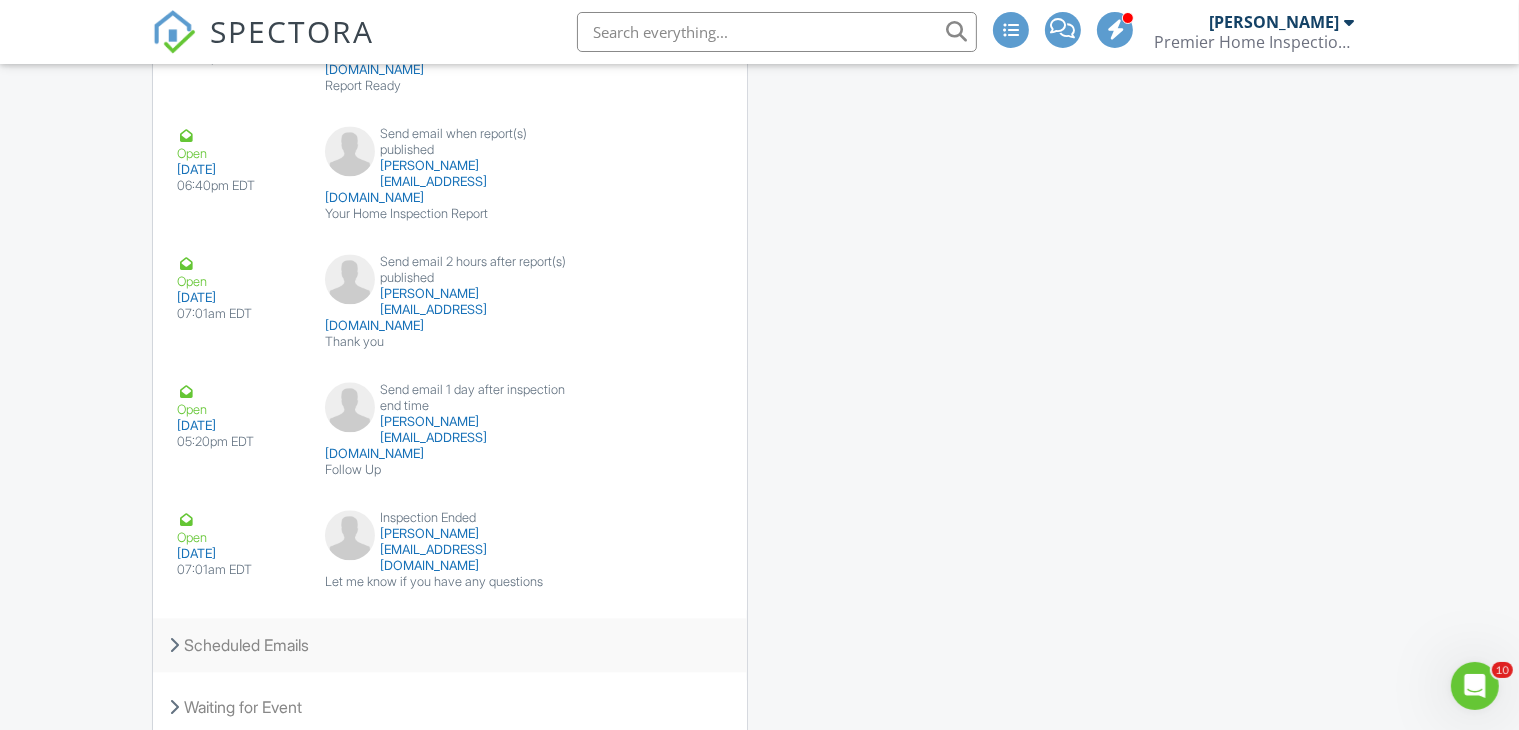 click on "Scheduled Emails" at bounding box center (450, 645) 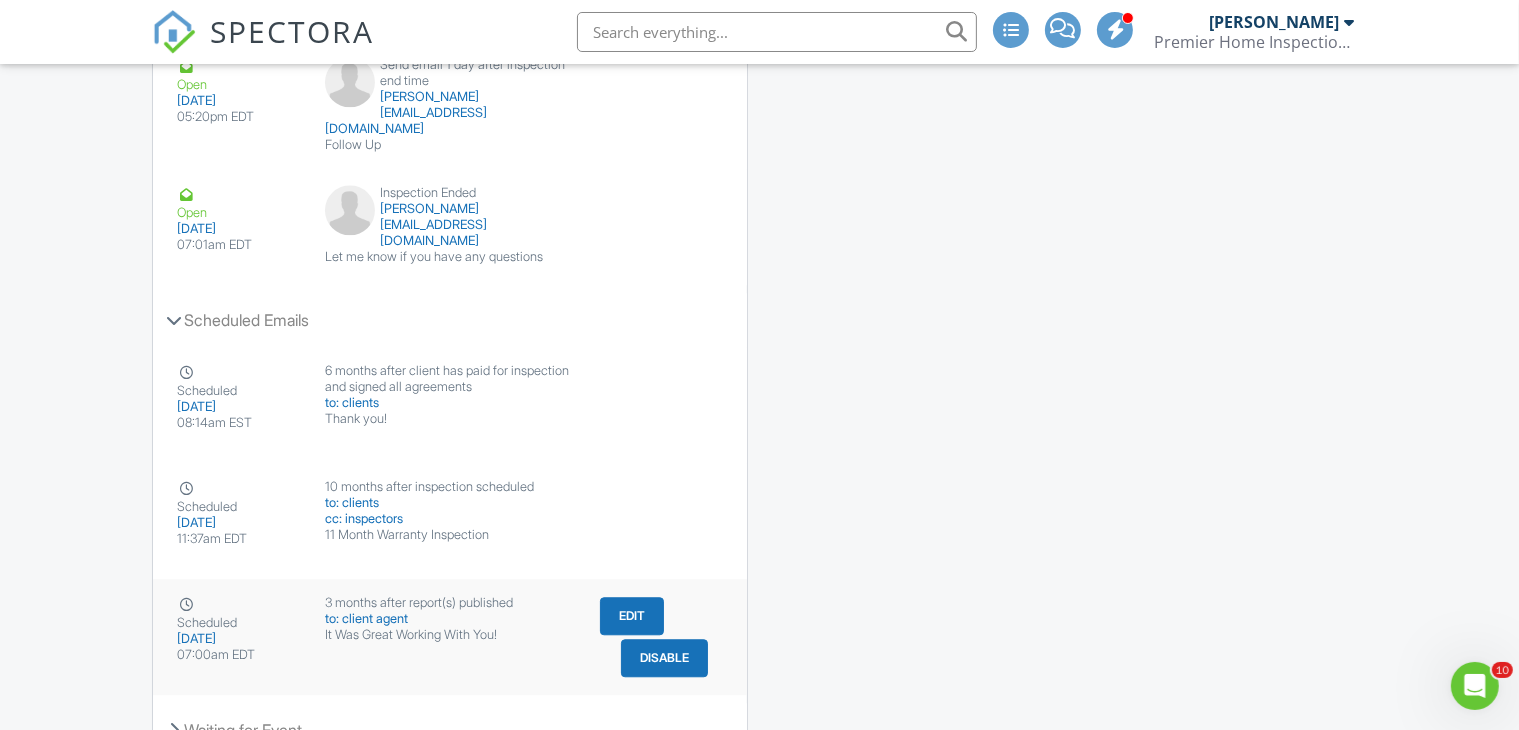 scroll, scrollTop: 4839, scrollLeft: 0, axis: vertical 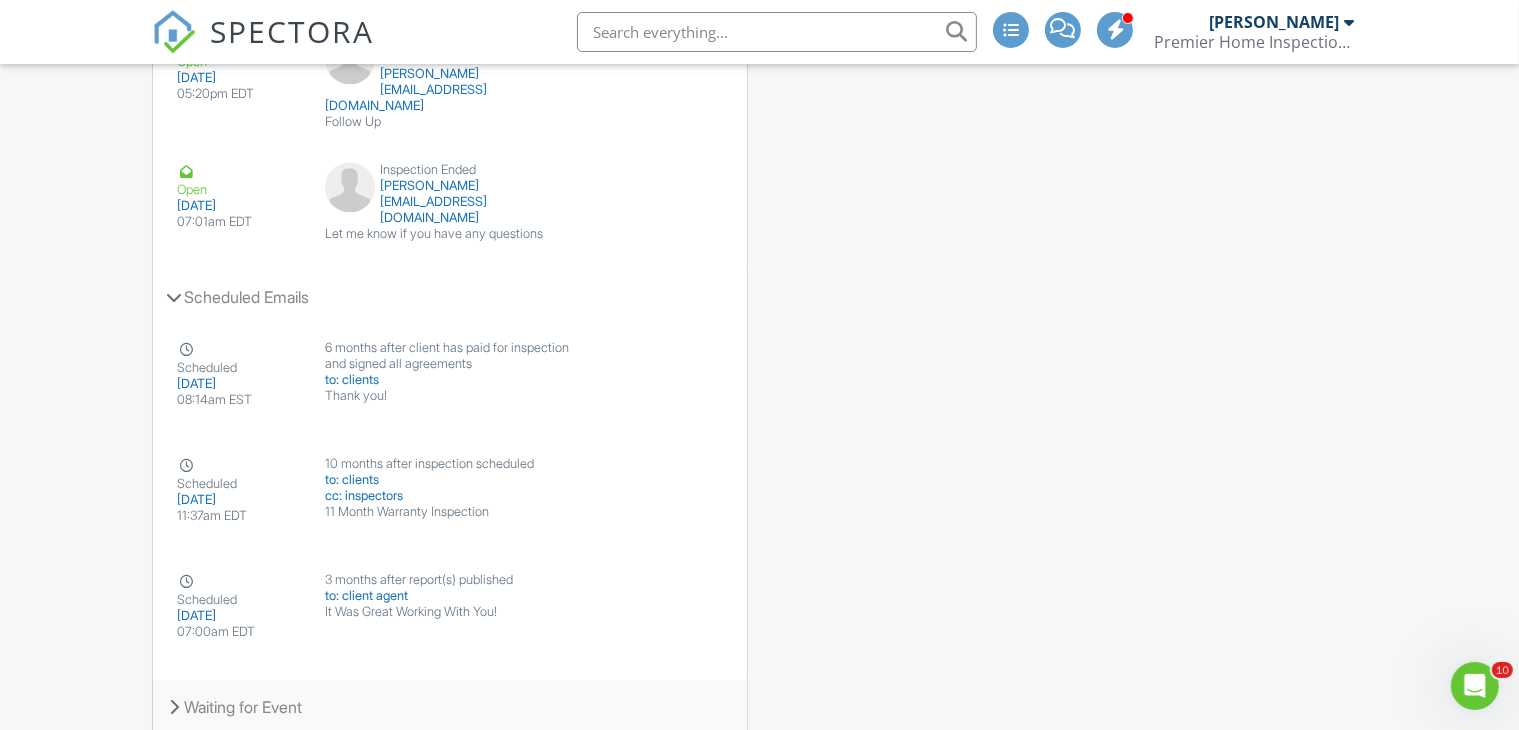 click on "Waiting for Event" at bounding box center (450, 707) 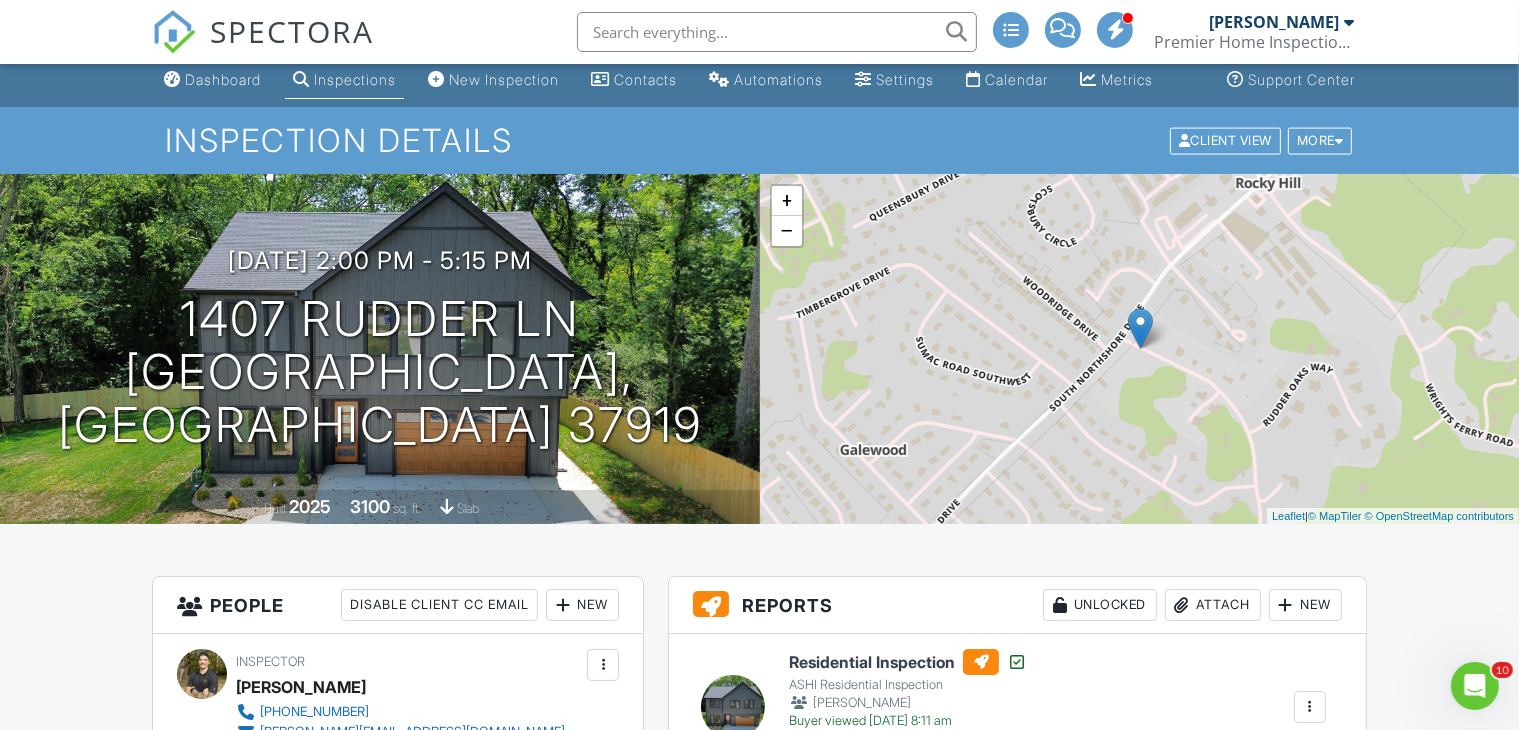 scroll, scrollTop: 0, scrollLeft: 0, axis: both 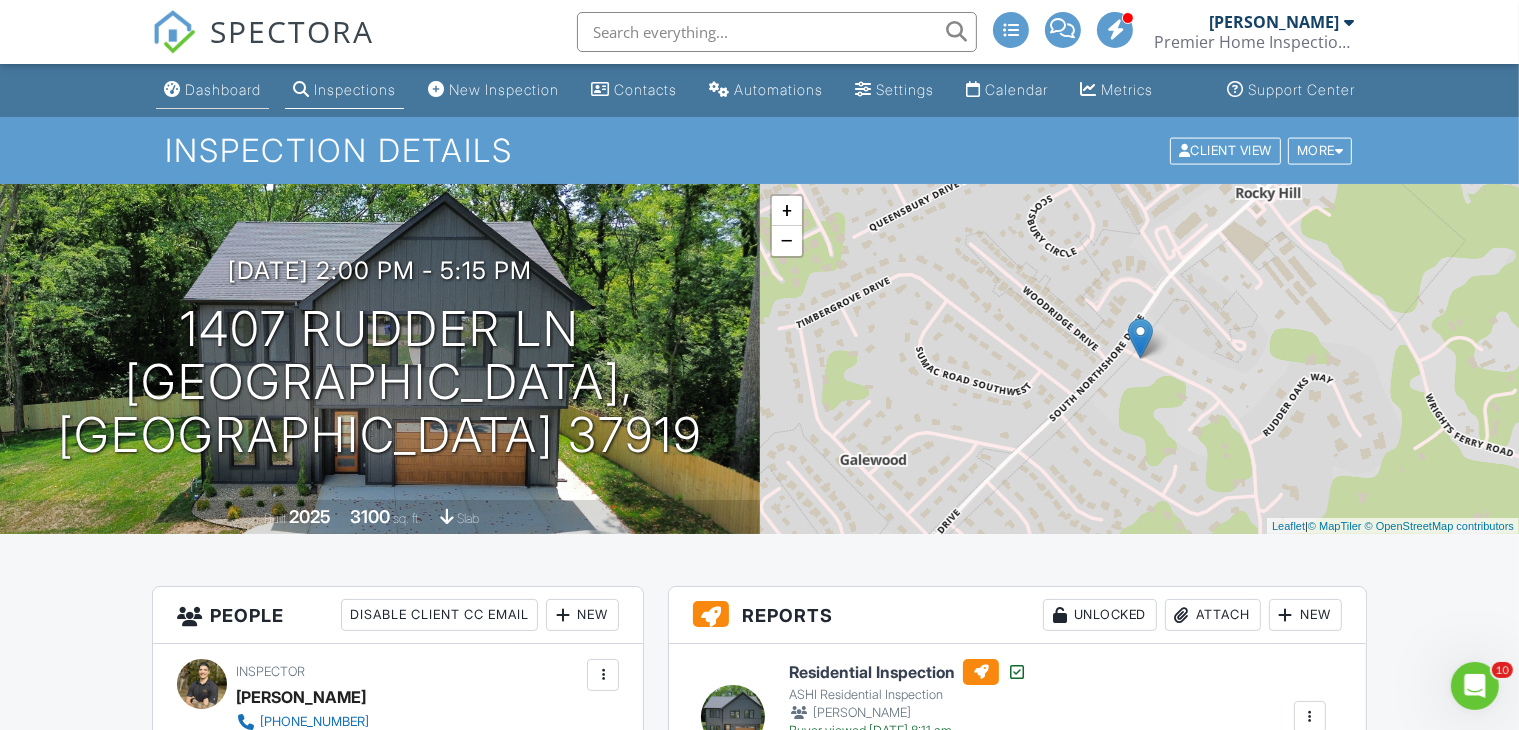click on "Dashboard" at bounding box center (223, 89) 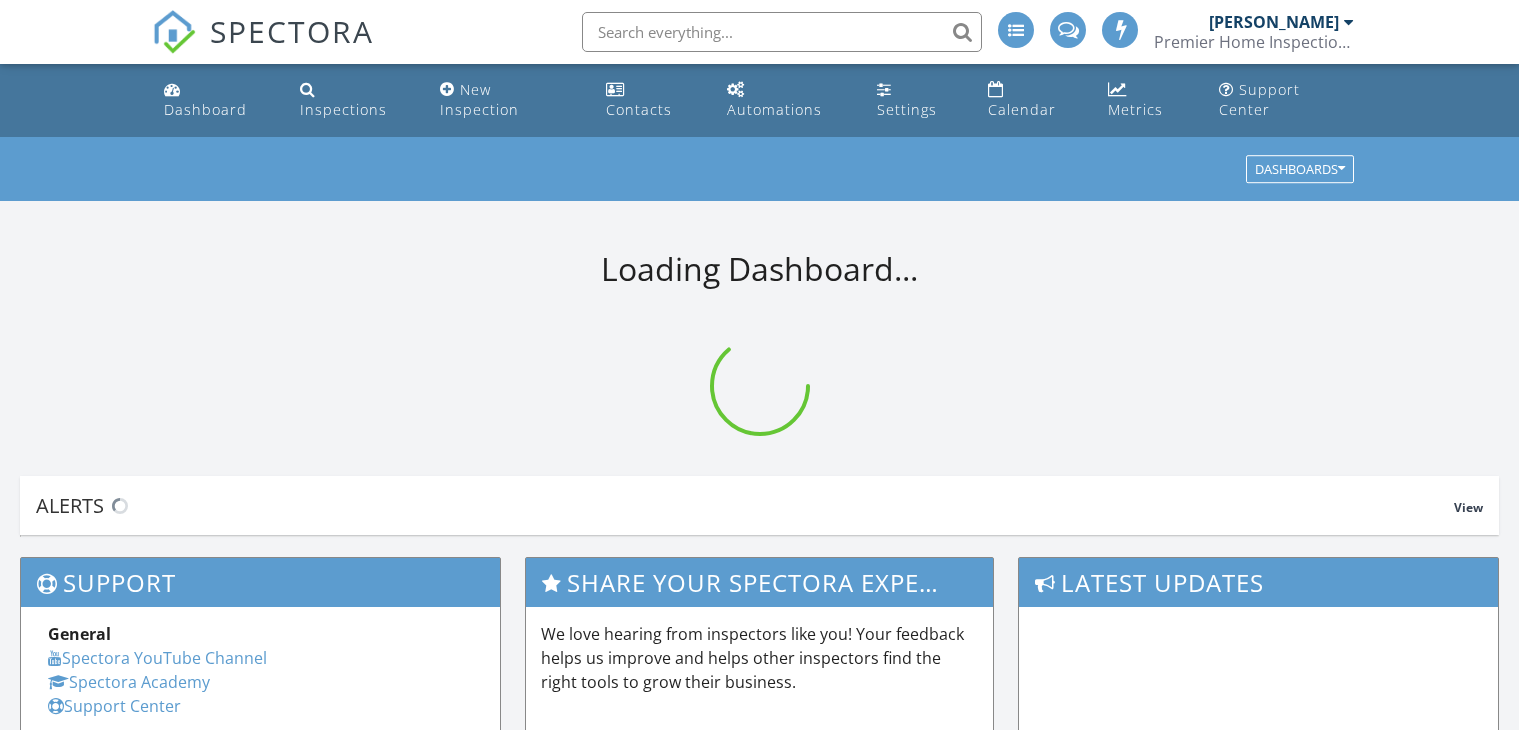 scroll, scrollTop: 0, scrollLeft: 0, axis: both 